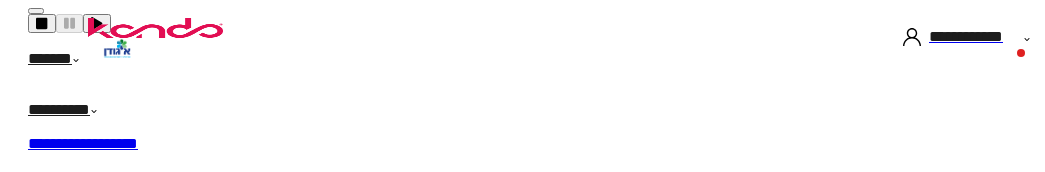 scroll, scrollTop: 0, scrollLeft: 0, axis: both 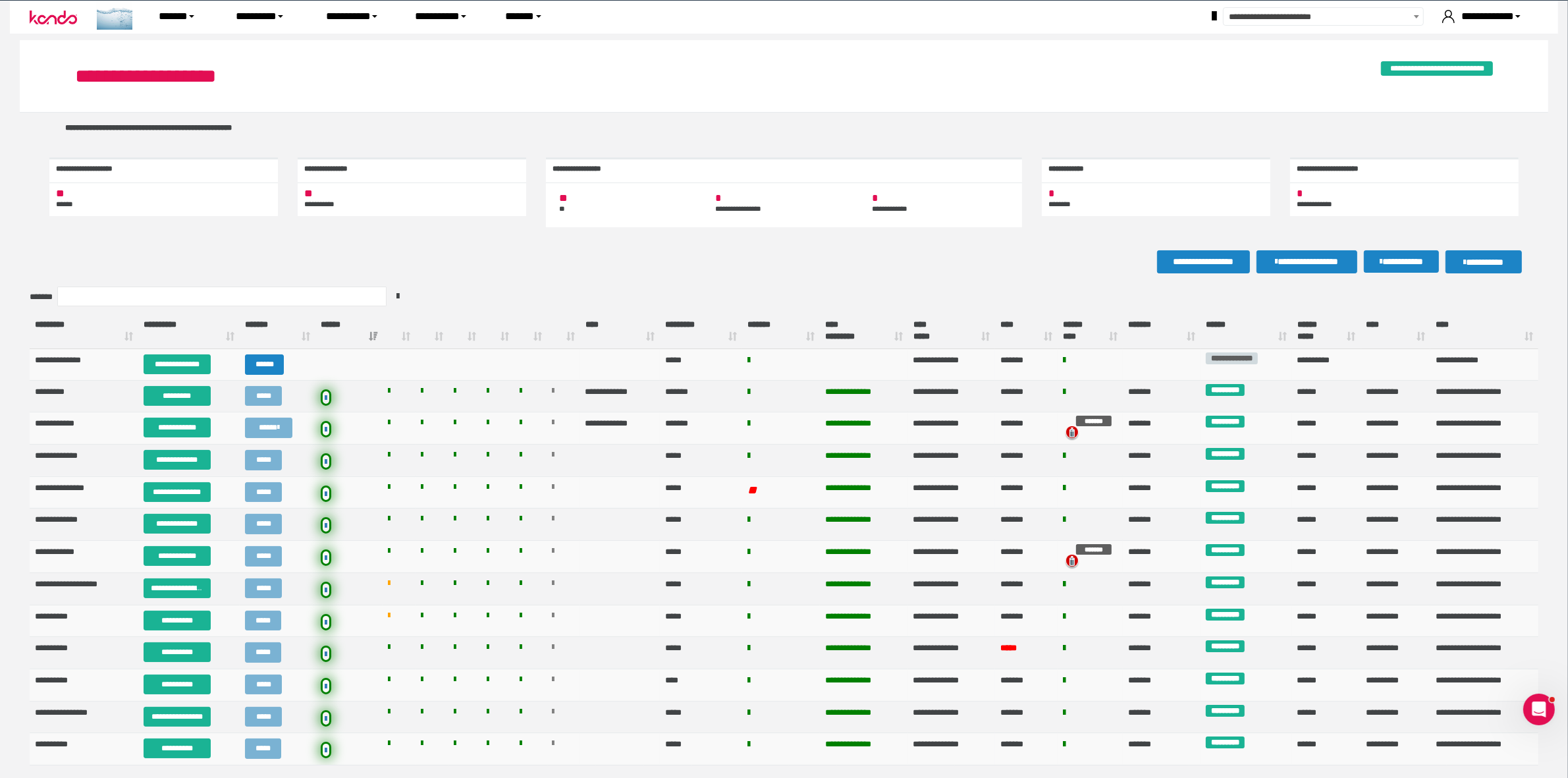 click on "**********" at bounding box center (1322, 17) 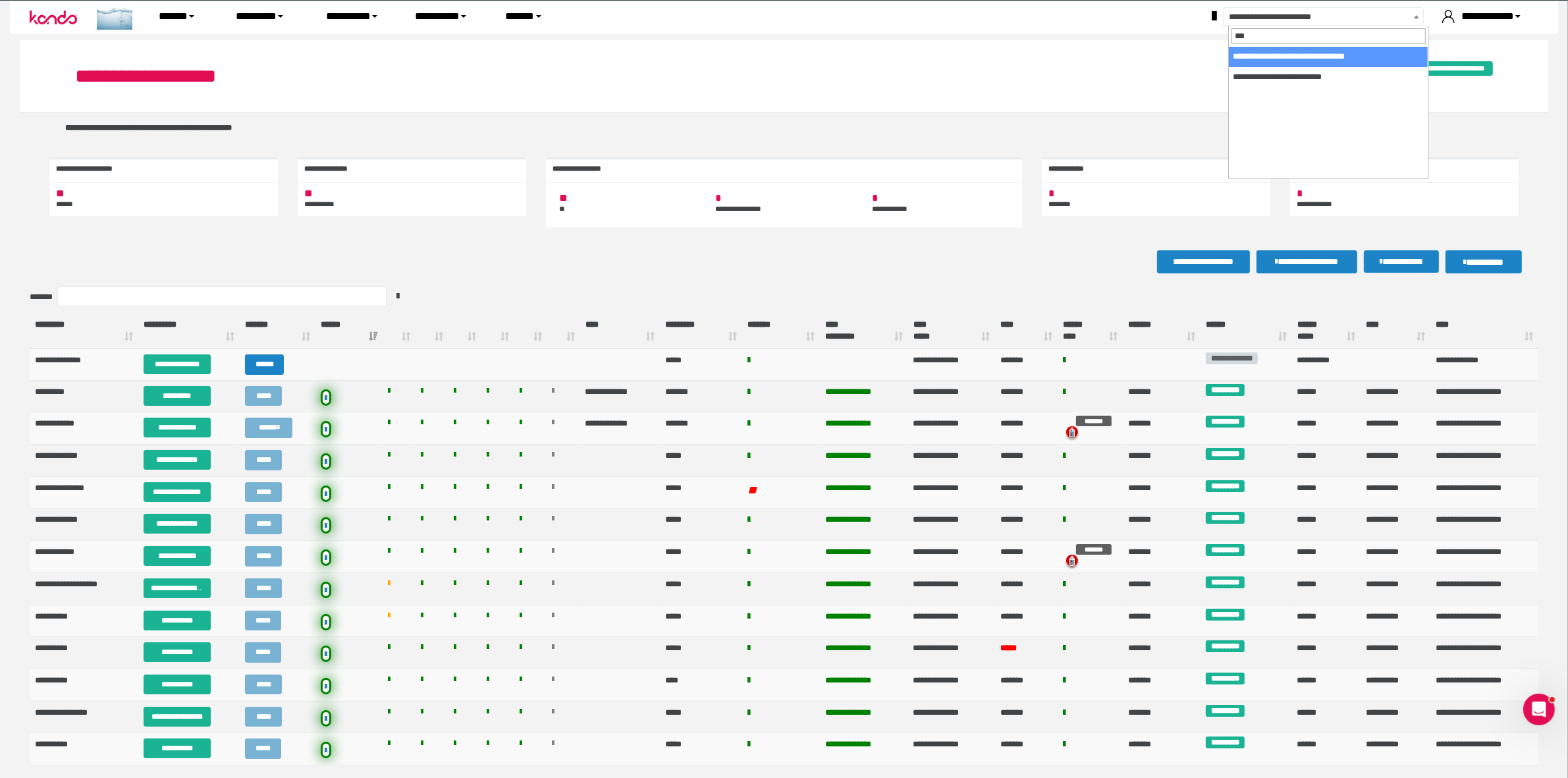 scroll, scrollTop: 0, scrollLeft: 0, axis: both 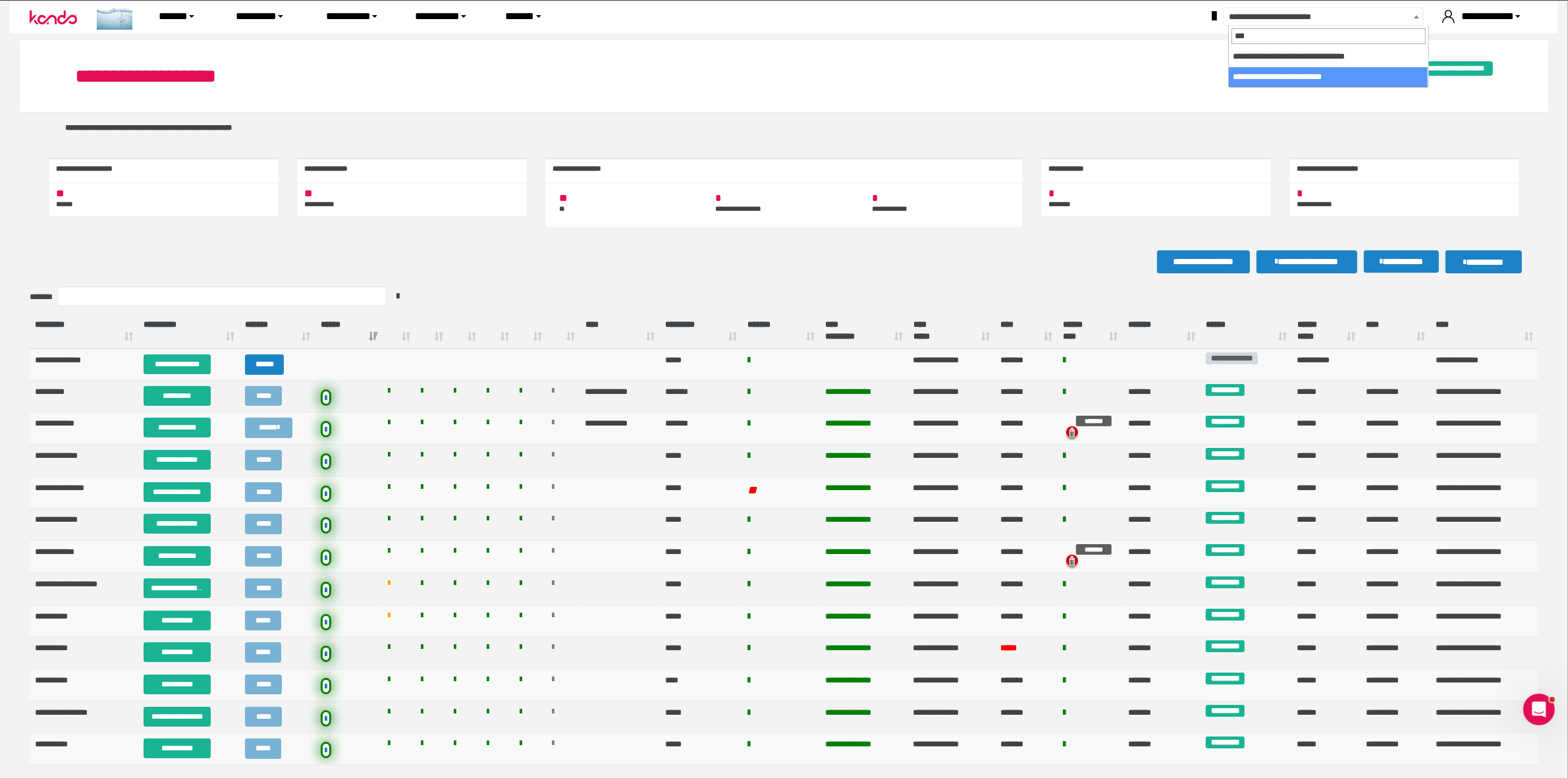 type on "***" 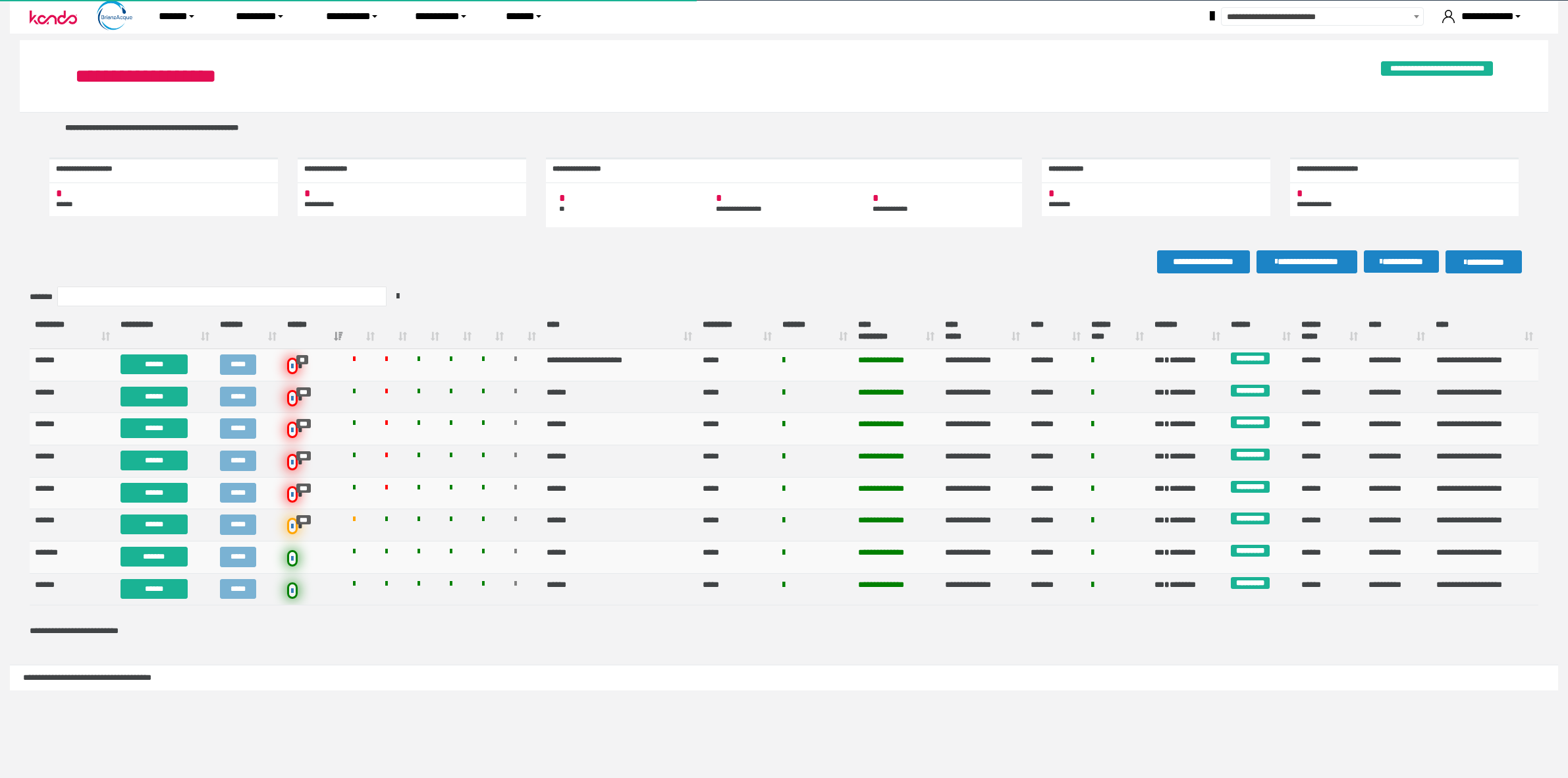 scroll, scrollTop: 0, scrollLeft: 0, axis: both 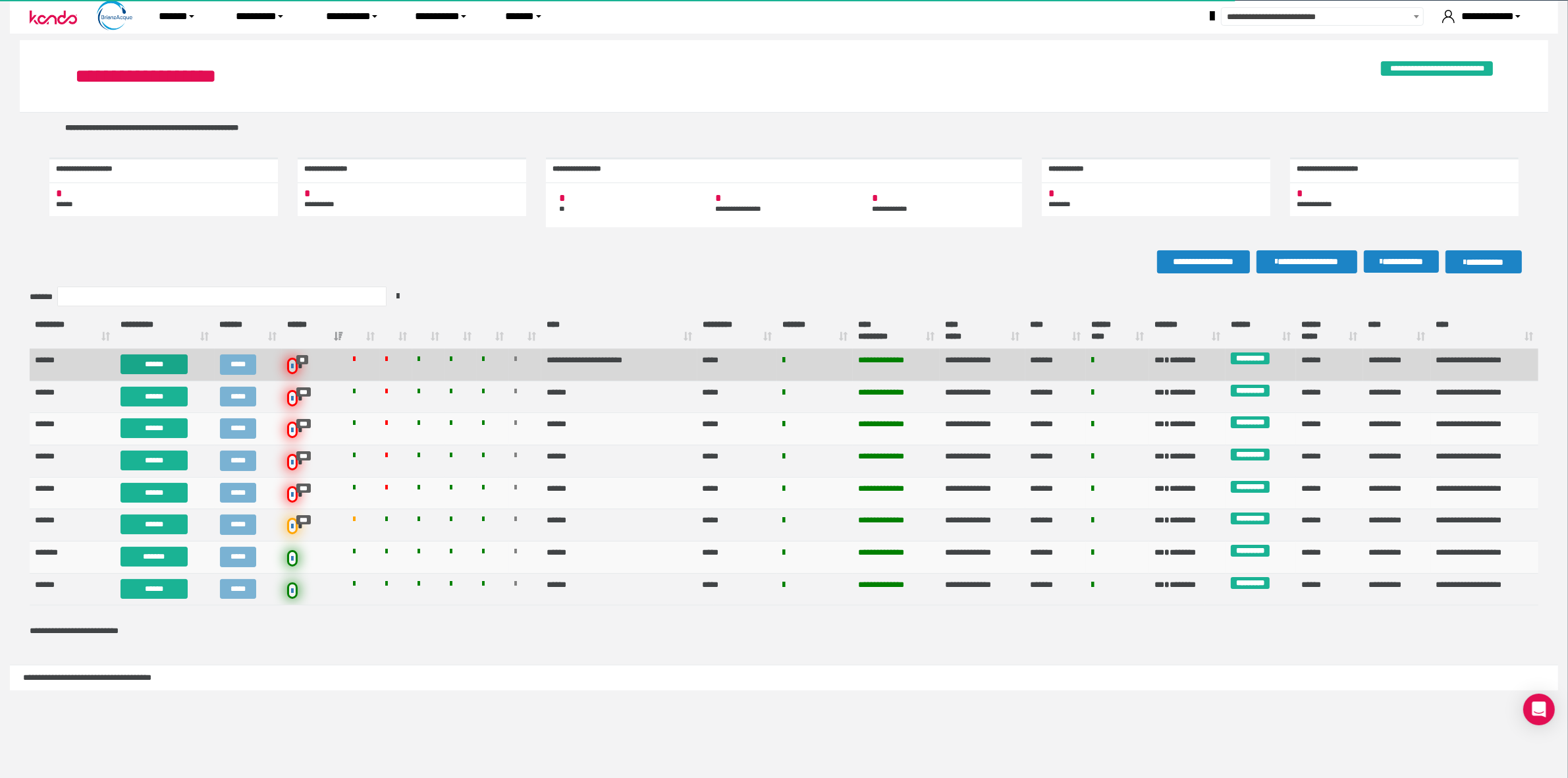 click on "******" at bounding box center [154, 364] 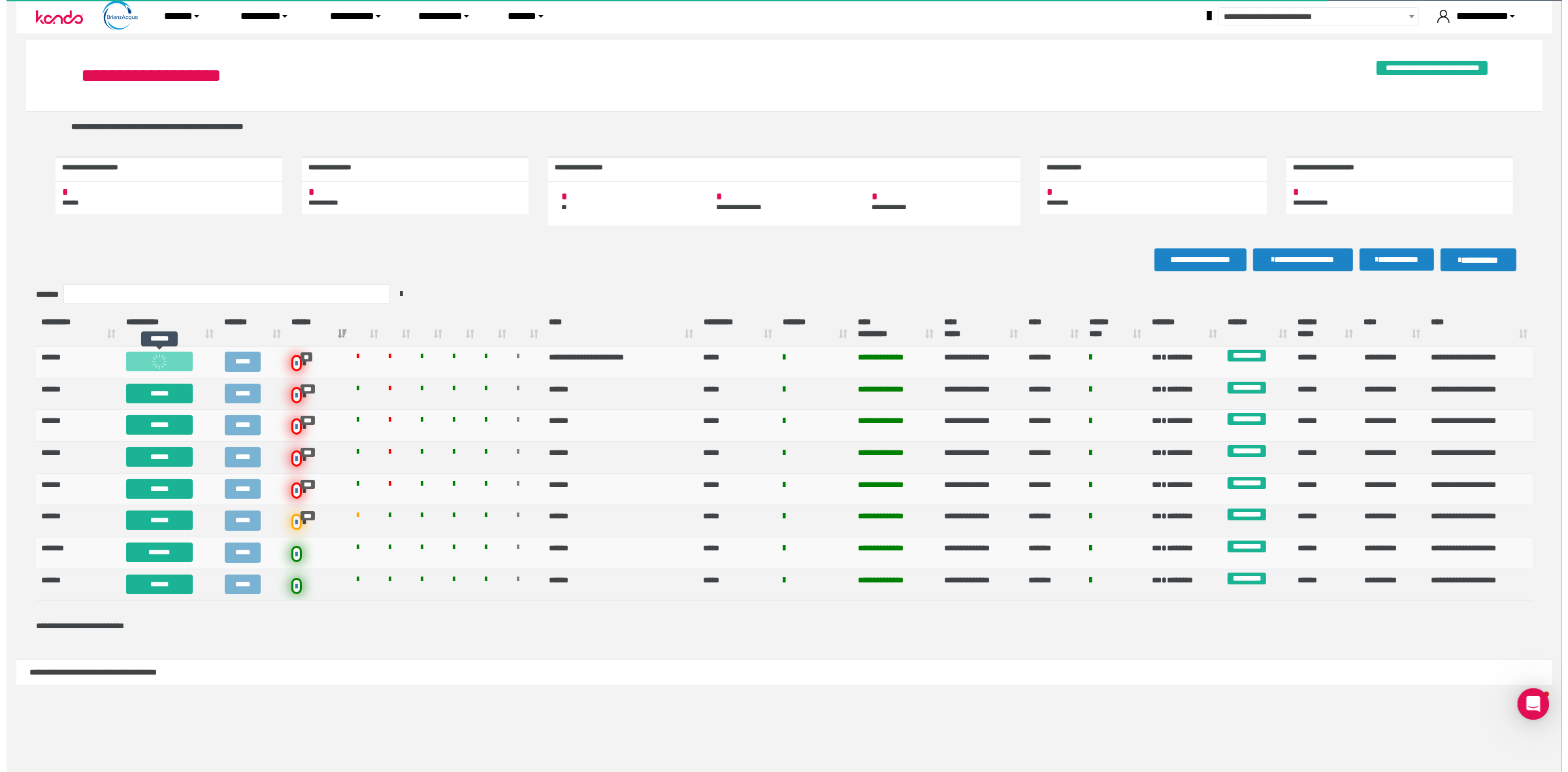scroll, scrollTop: 0, scrollLeft: 0, axis: both 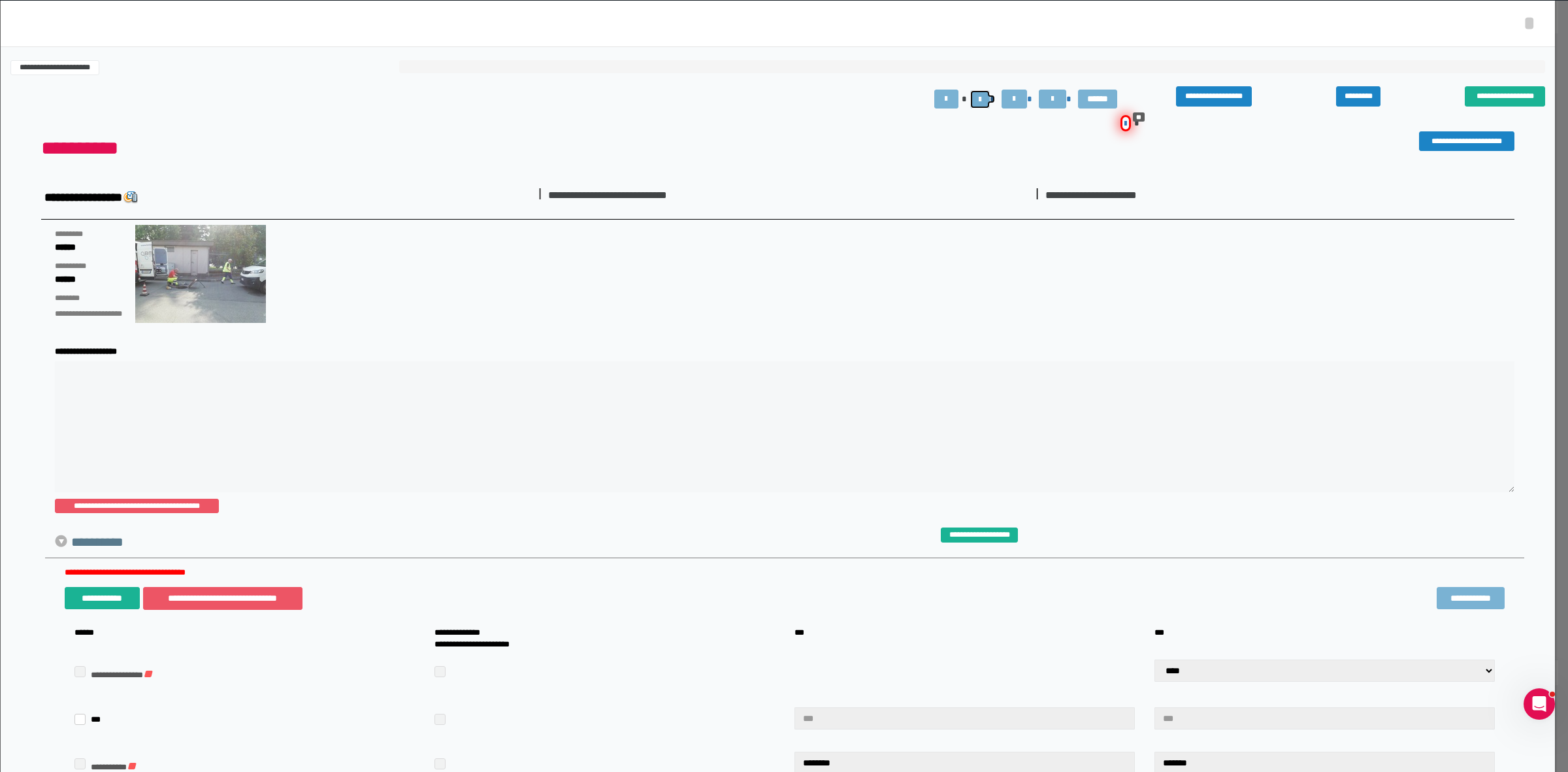 click at bounding box center [980, 99] 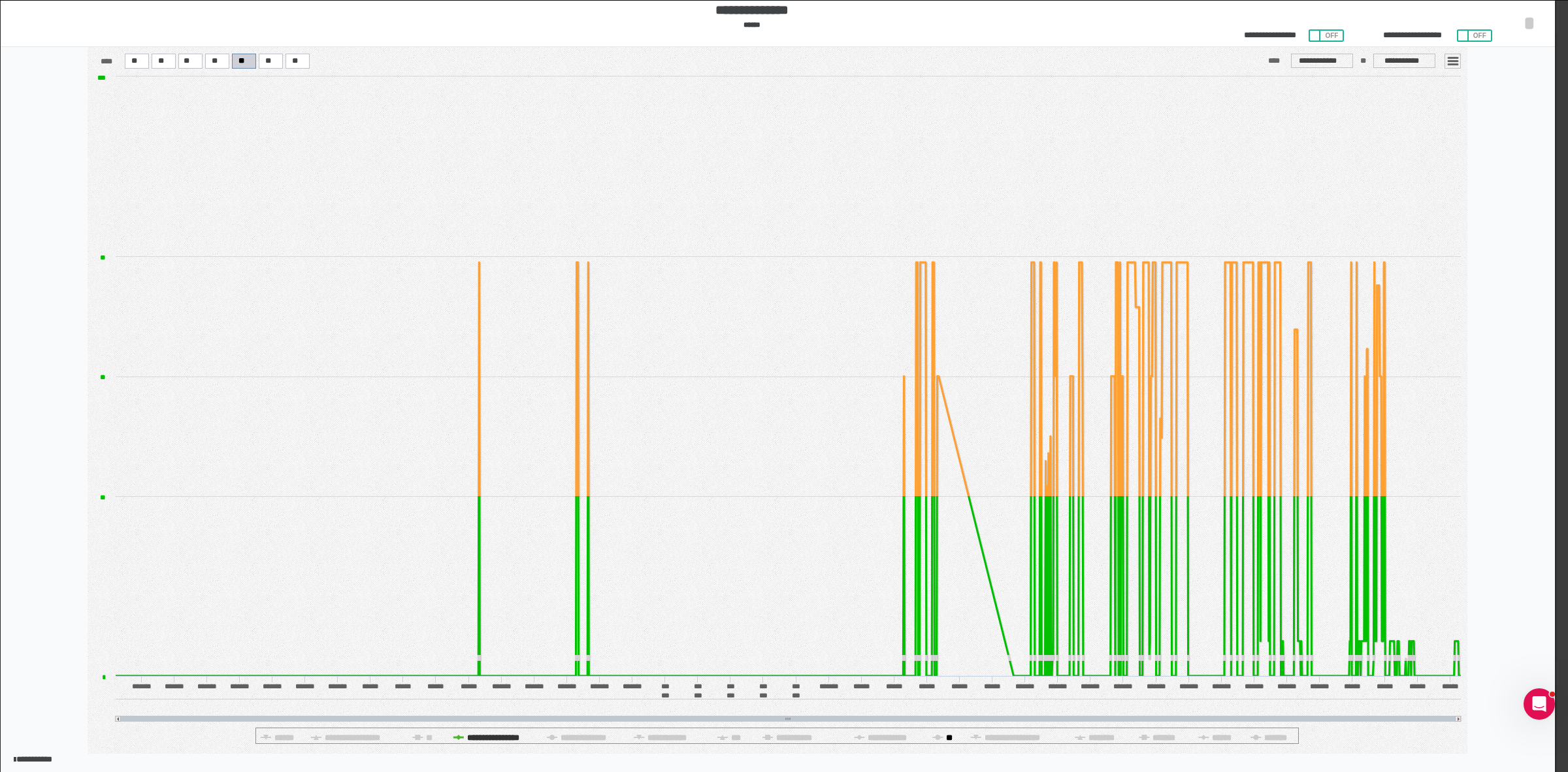 click on "**" at bounding box center [430, 737] 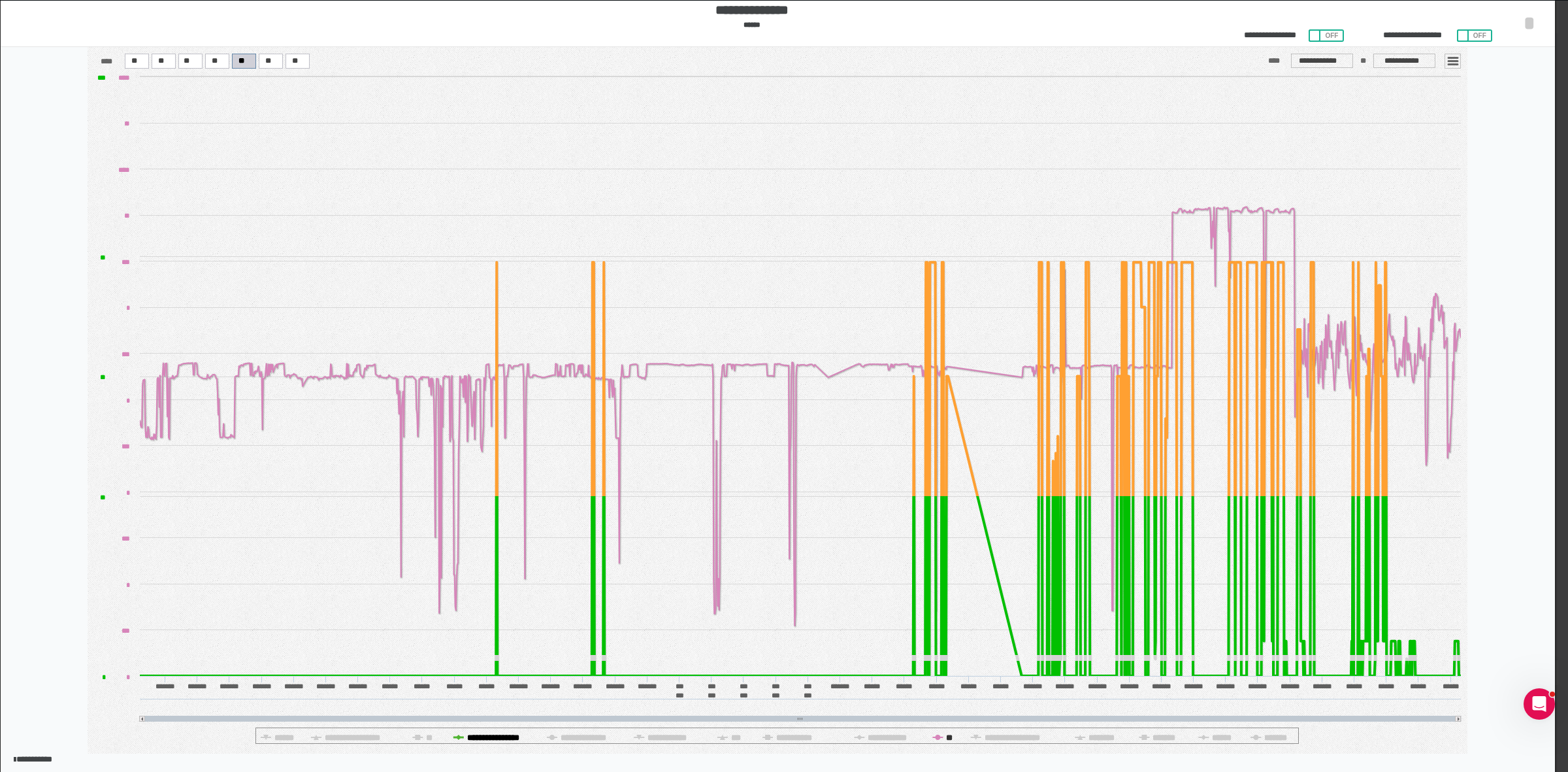 click on "**********" at bounding box center [493, 737] 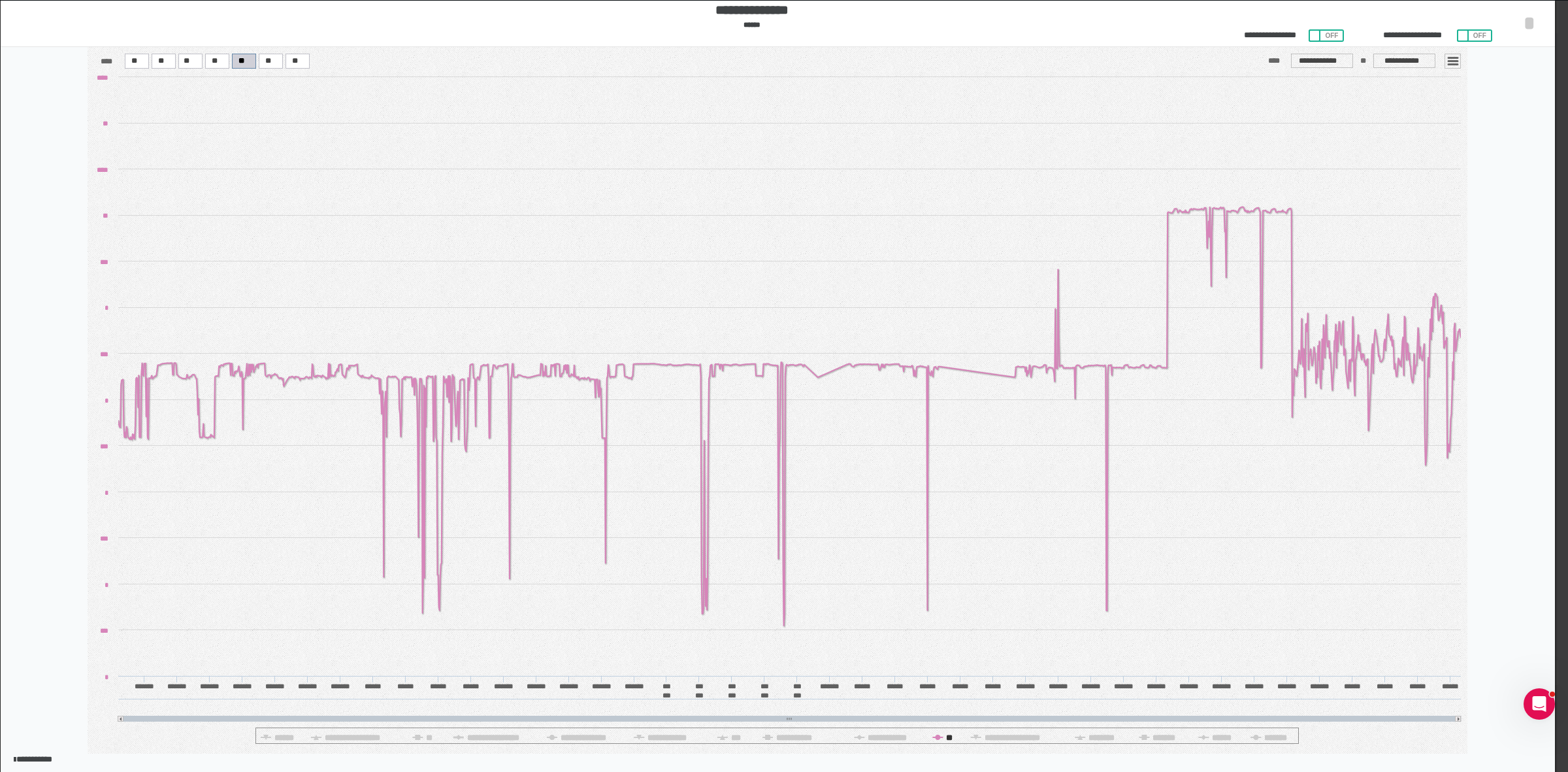 drag, startPoint x: 279, startPoint y: 743, endPoint x: 282, endPoint y: 736, distance: 7.615773 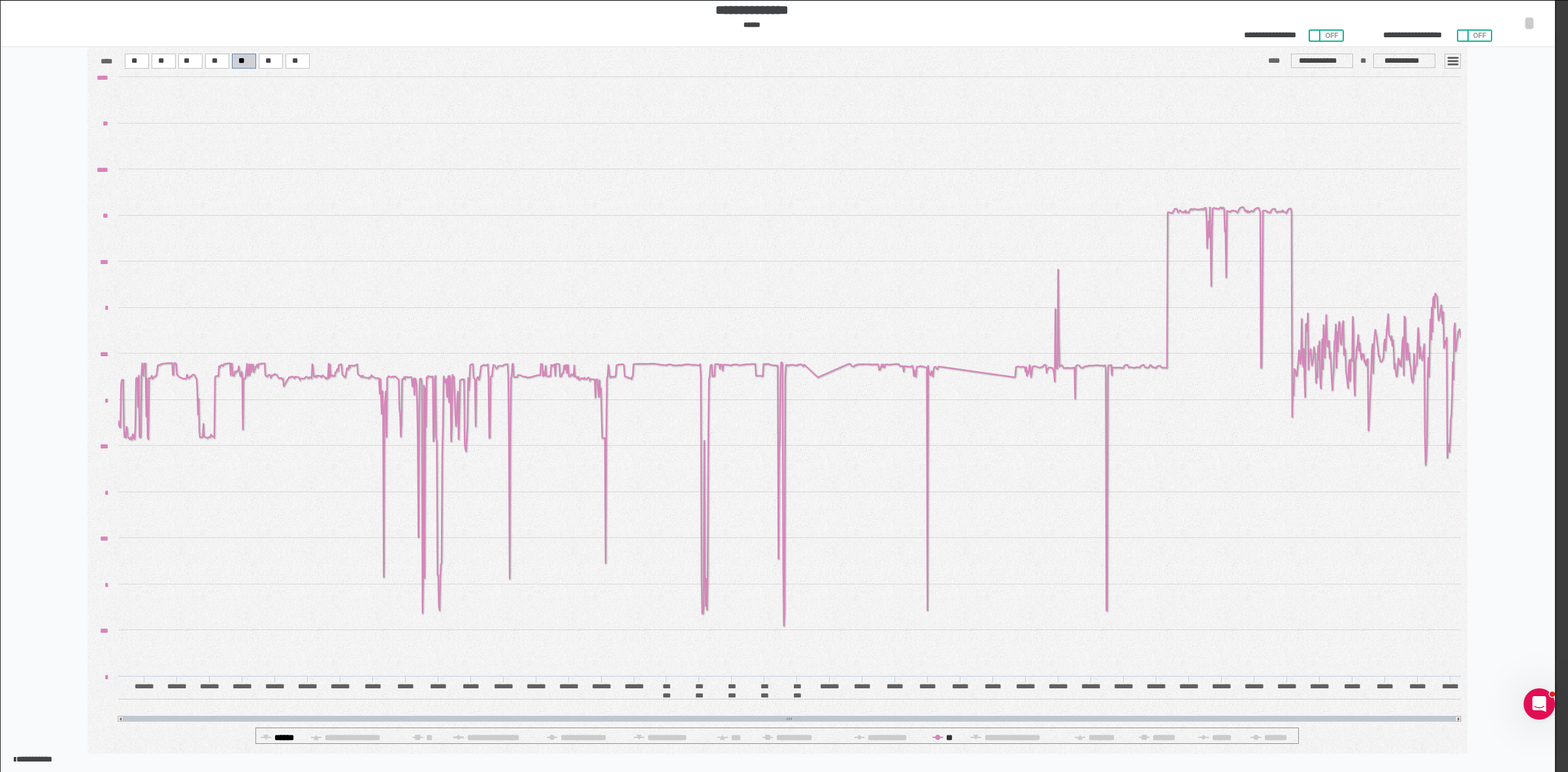 click on "******" at bounding box center [430, 737] 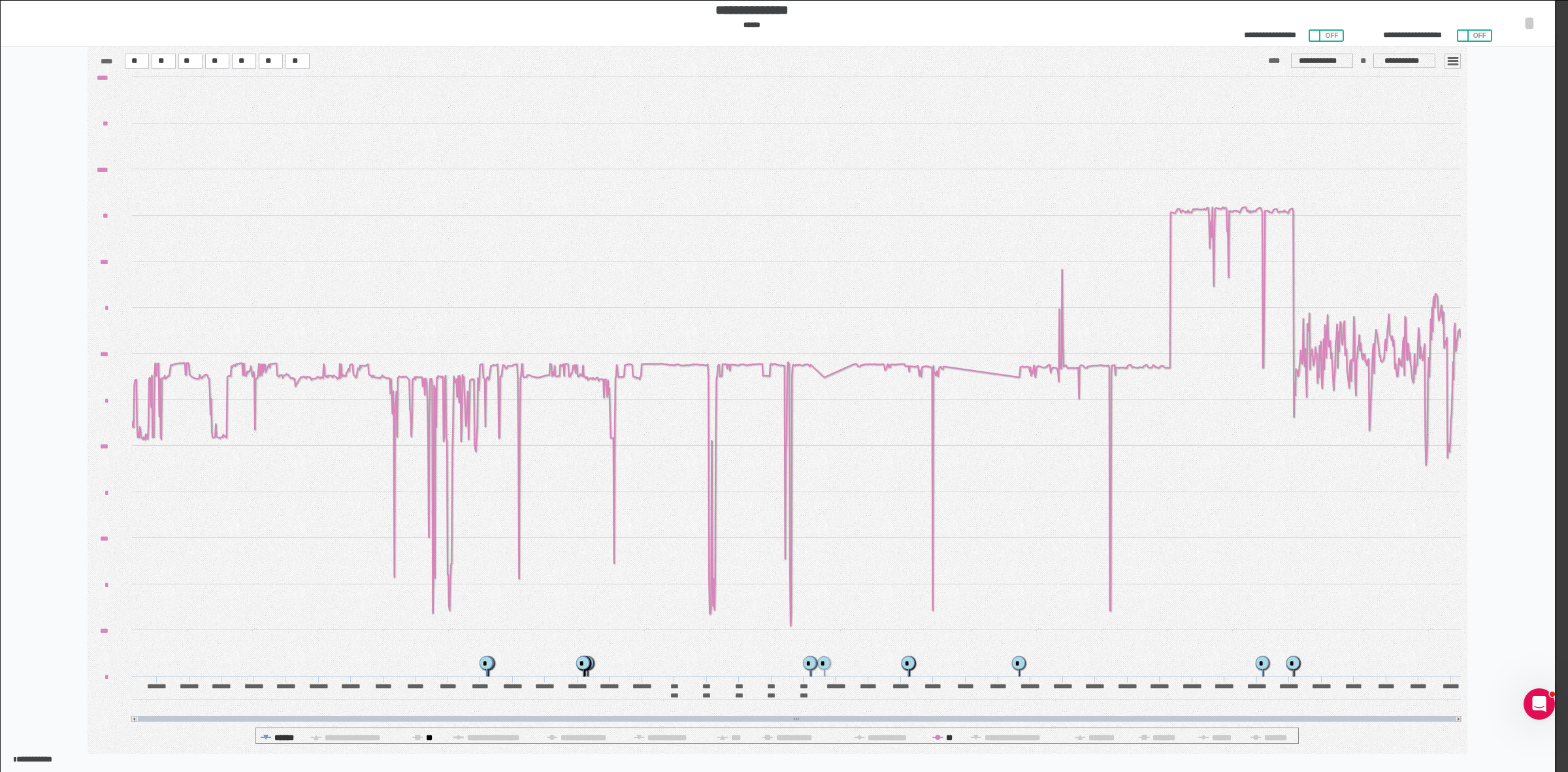 click on "**" at bounding box center (430, 737) 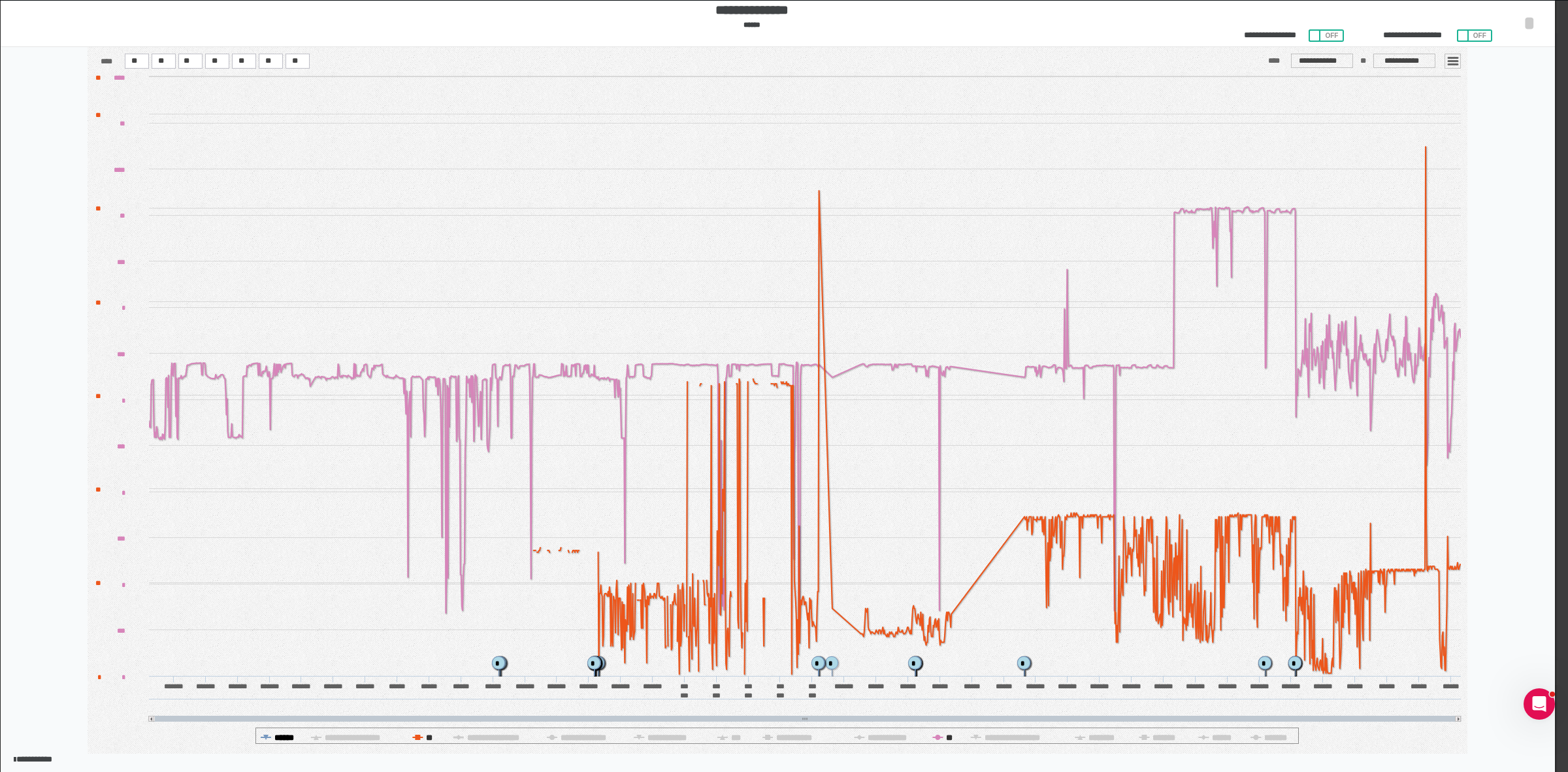 click on "******" at bounding box center [430, 737] 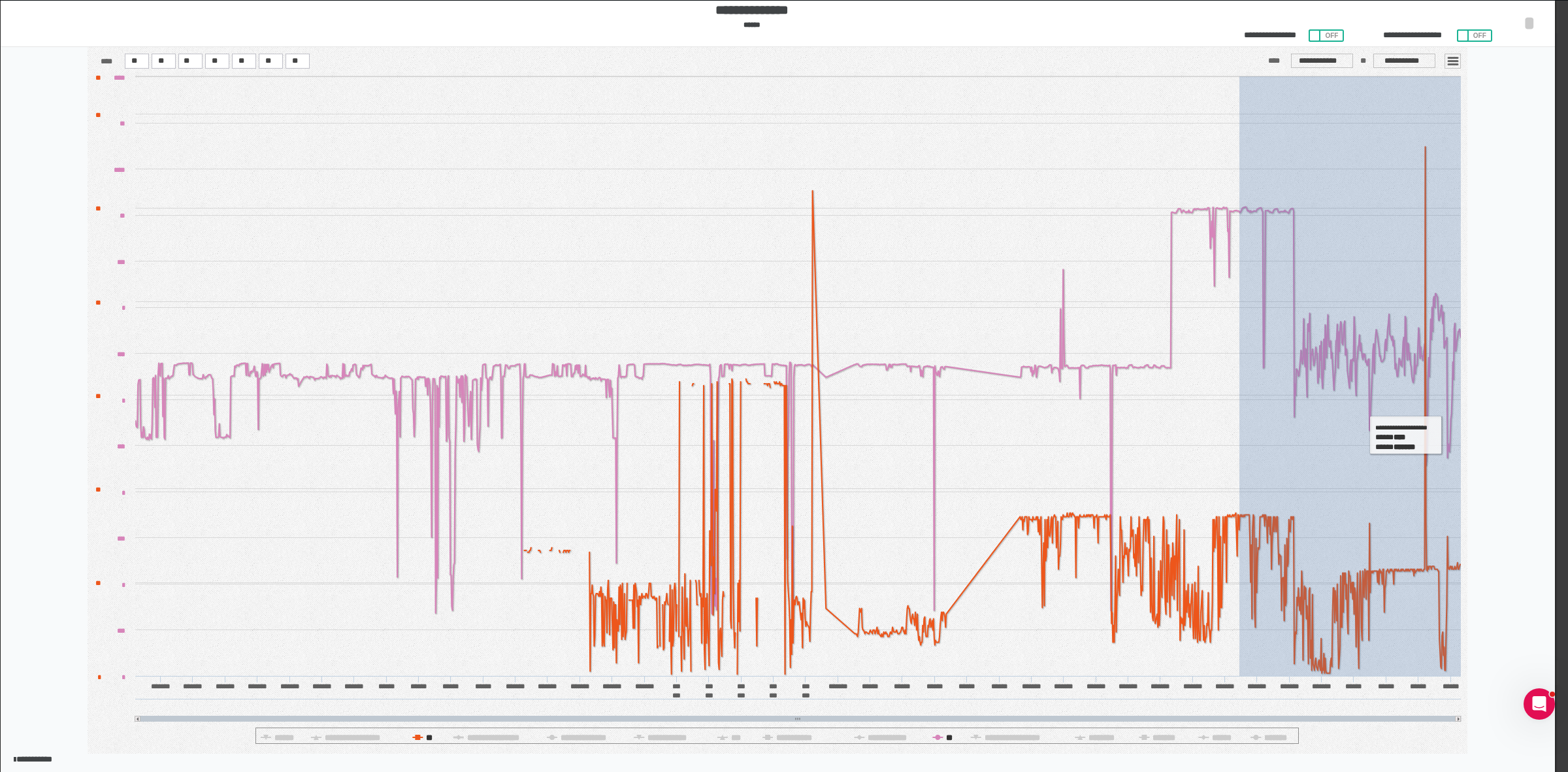 drag, startPoint x: 1240, startPoint y: 468, endPoint x: 1480, endPoint y: 450, distance: 240.6741 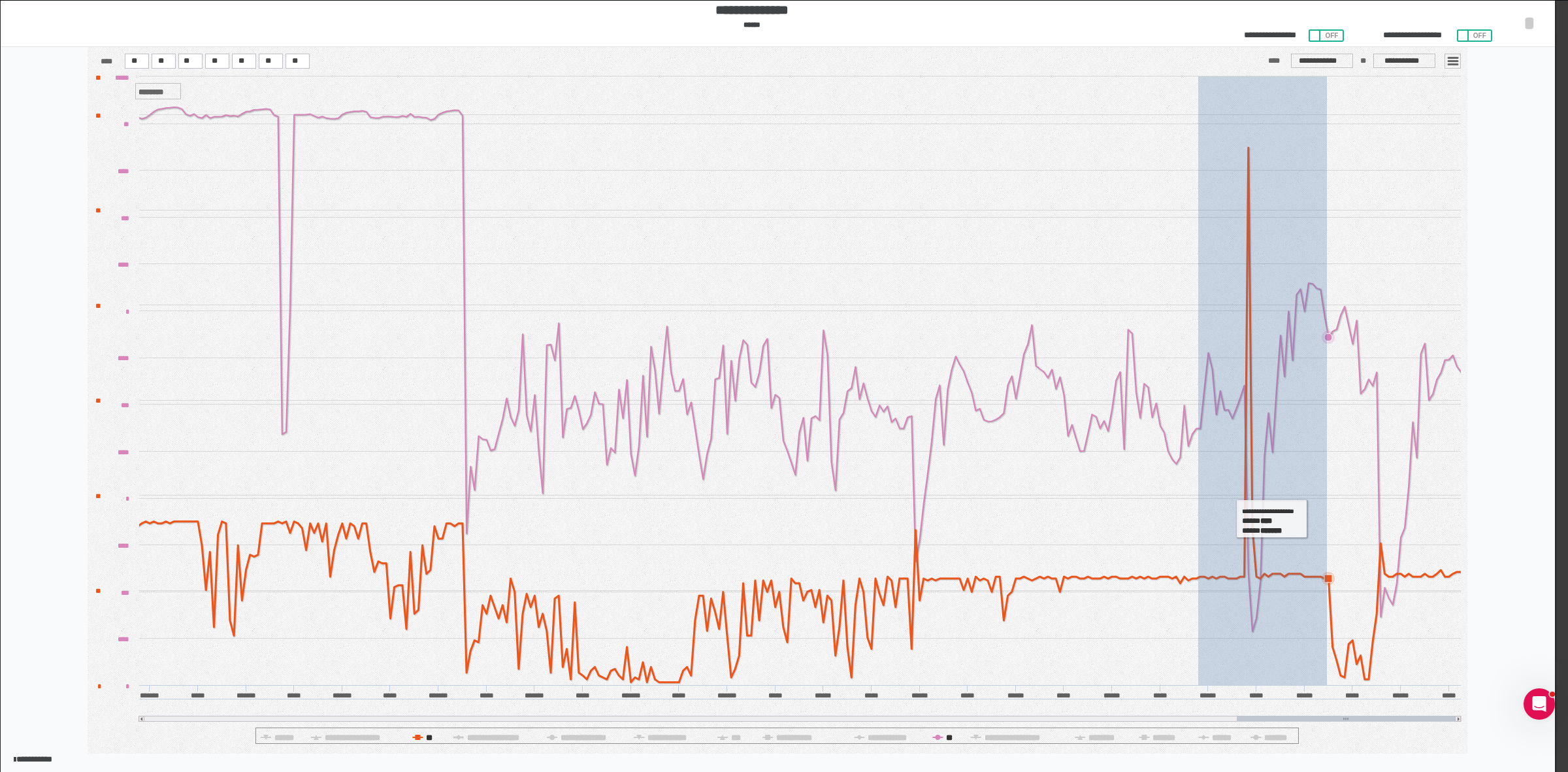 drag, startPoint x: 1199, startPoint y: 533, endPoint x: 1328, endPoint y: 518, distance: 129.86916 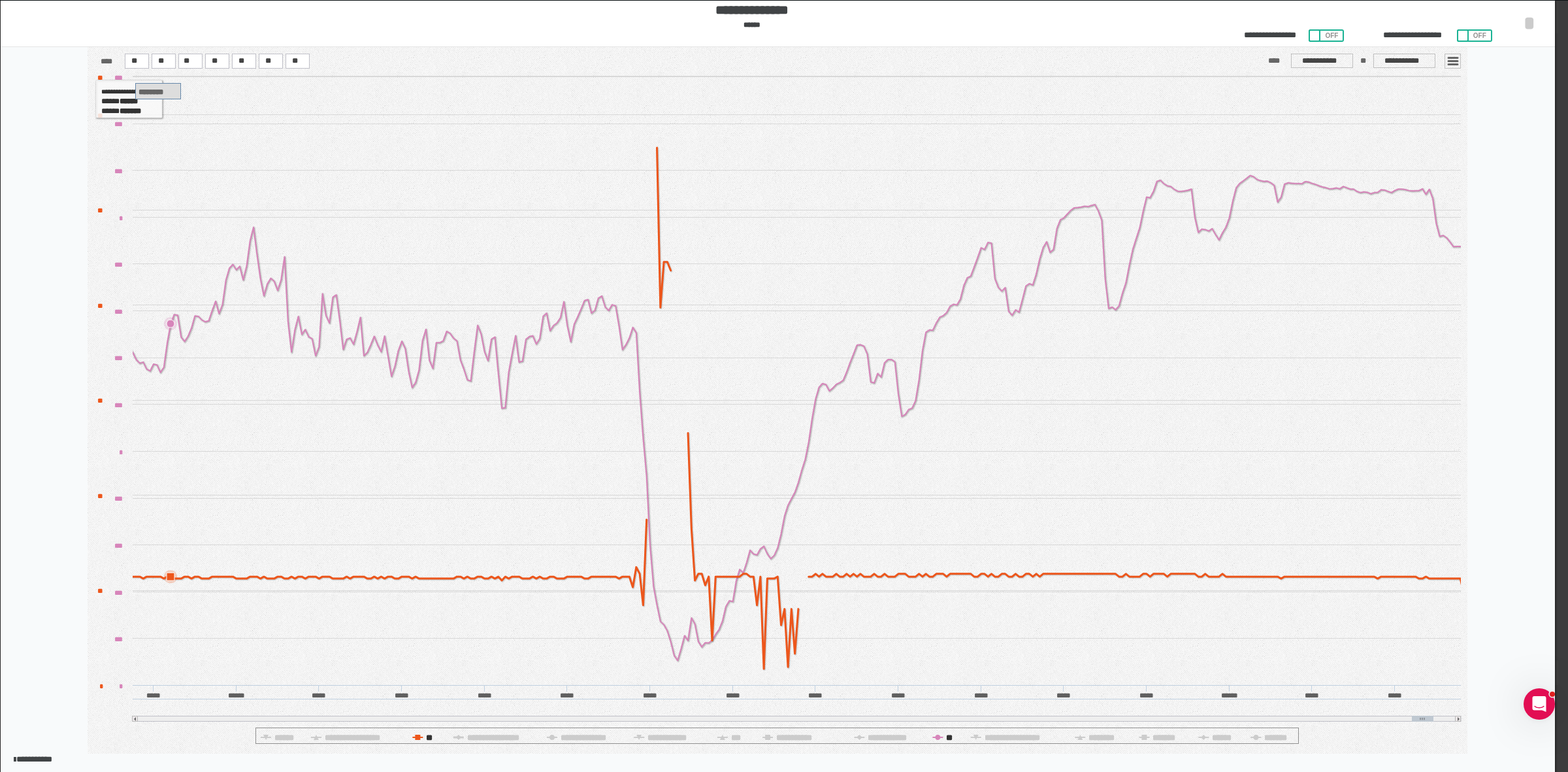 click on "********" at bounding box center (151, 92) 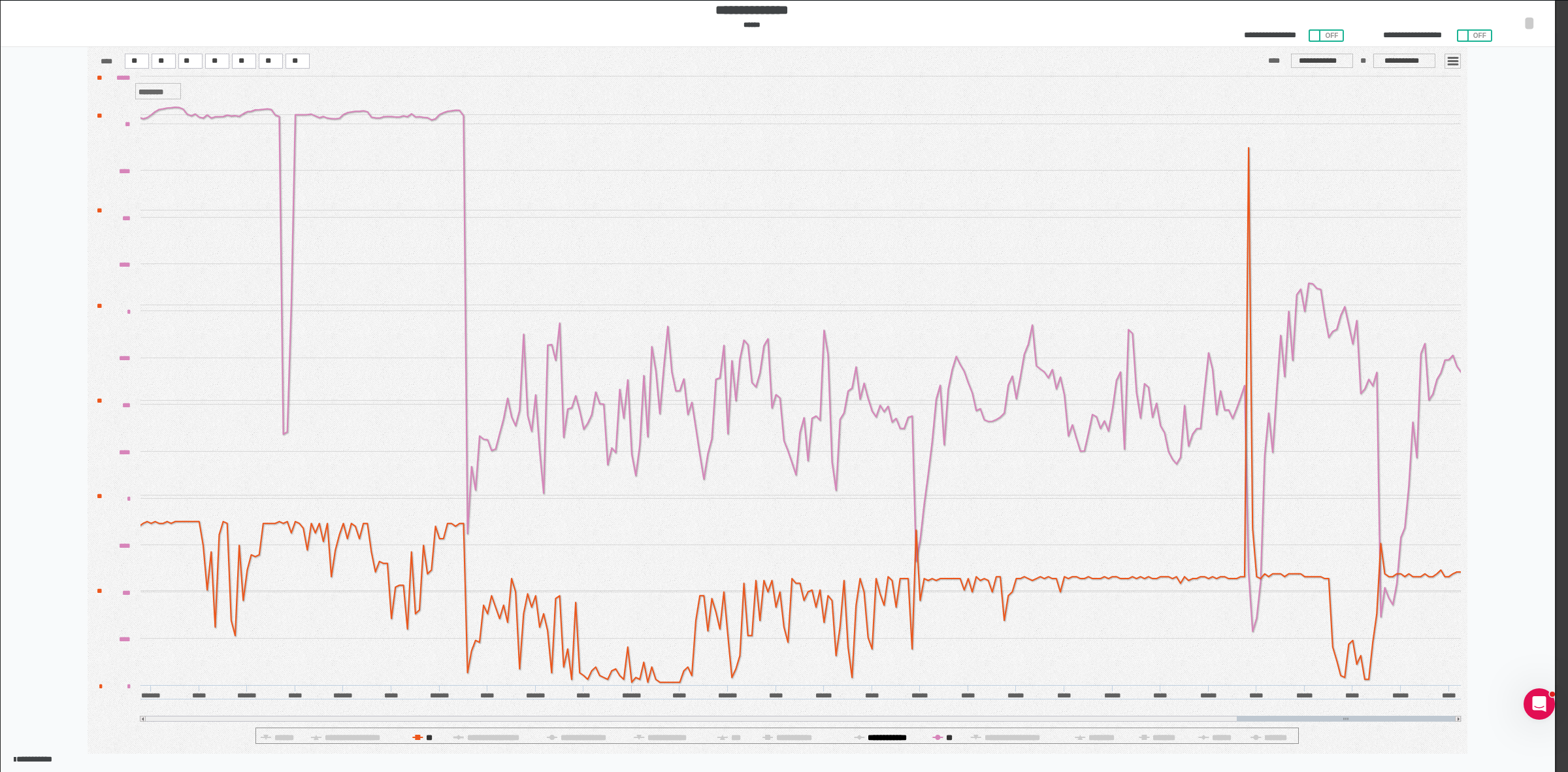 click on "**********" at bounding box center [430, 737] 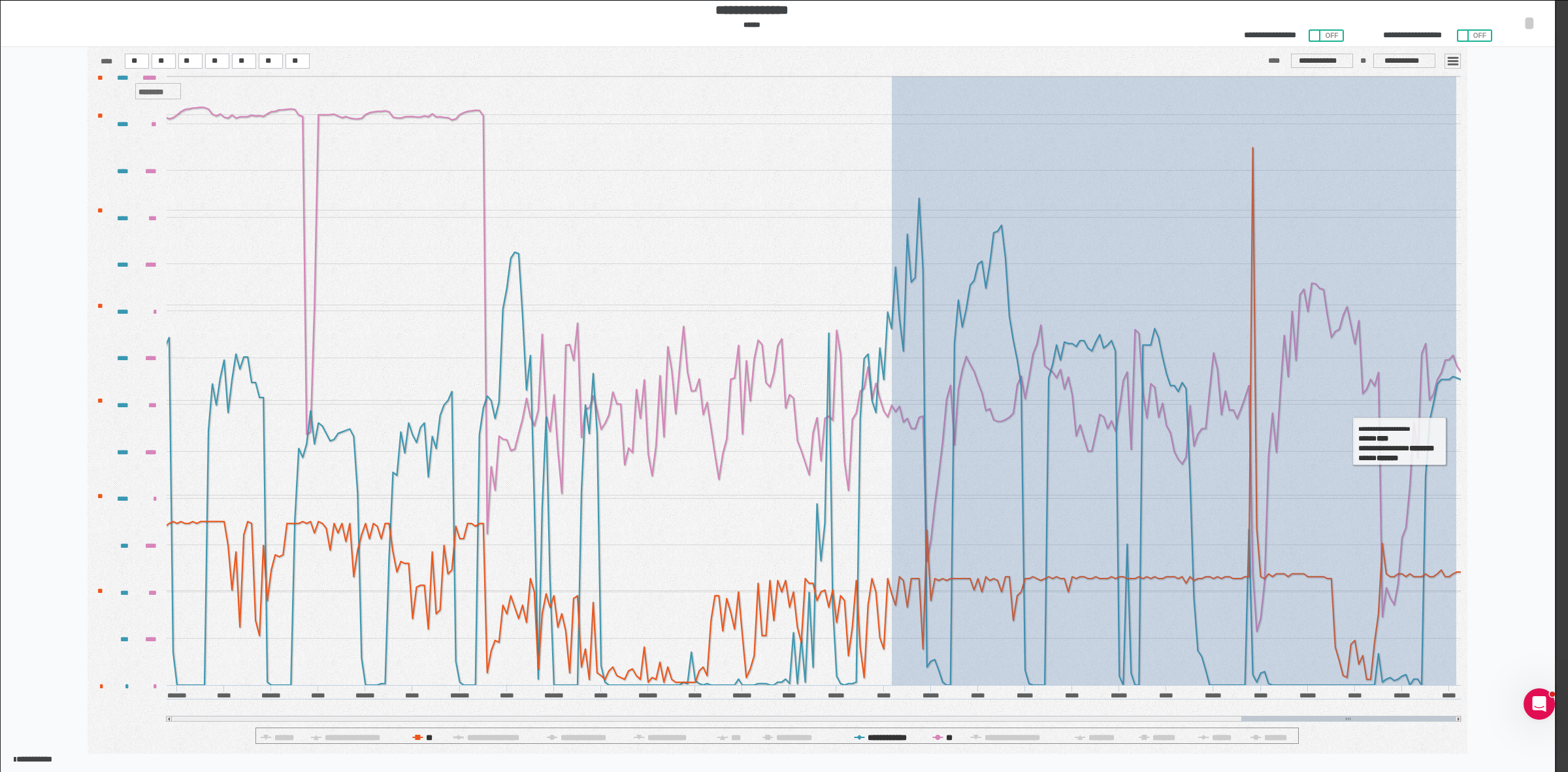 drag, startPoint x: 892, startPoint y: 497, endPoint x: 1526, endPoint y: 425, distance: 638.0752 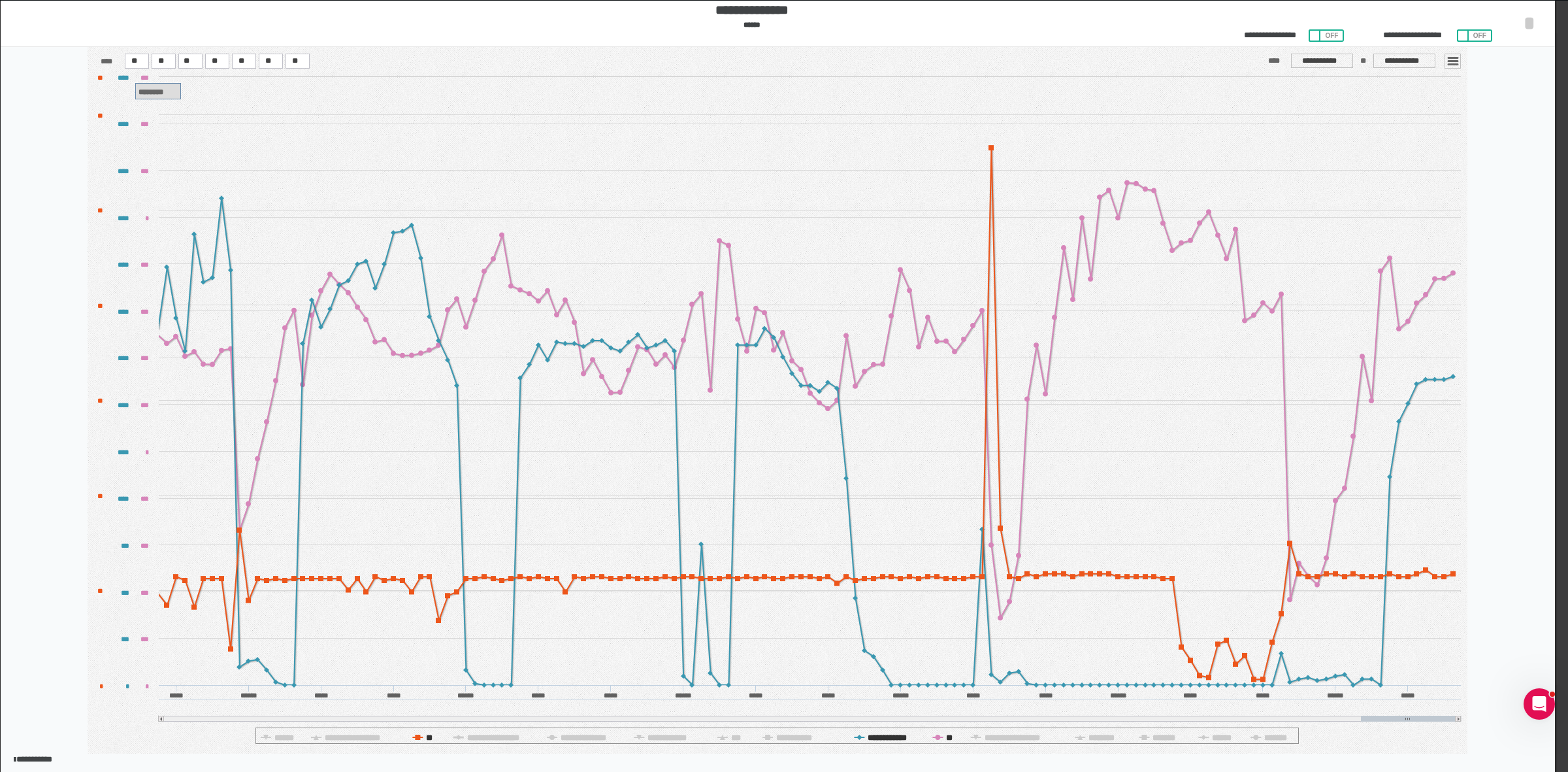 click on "********" at bounding box center (151, 92) 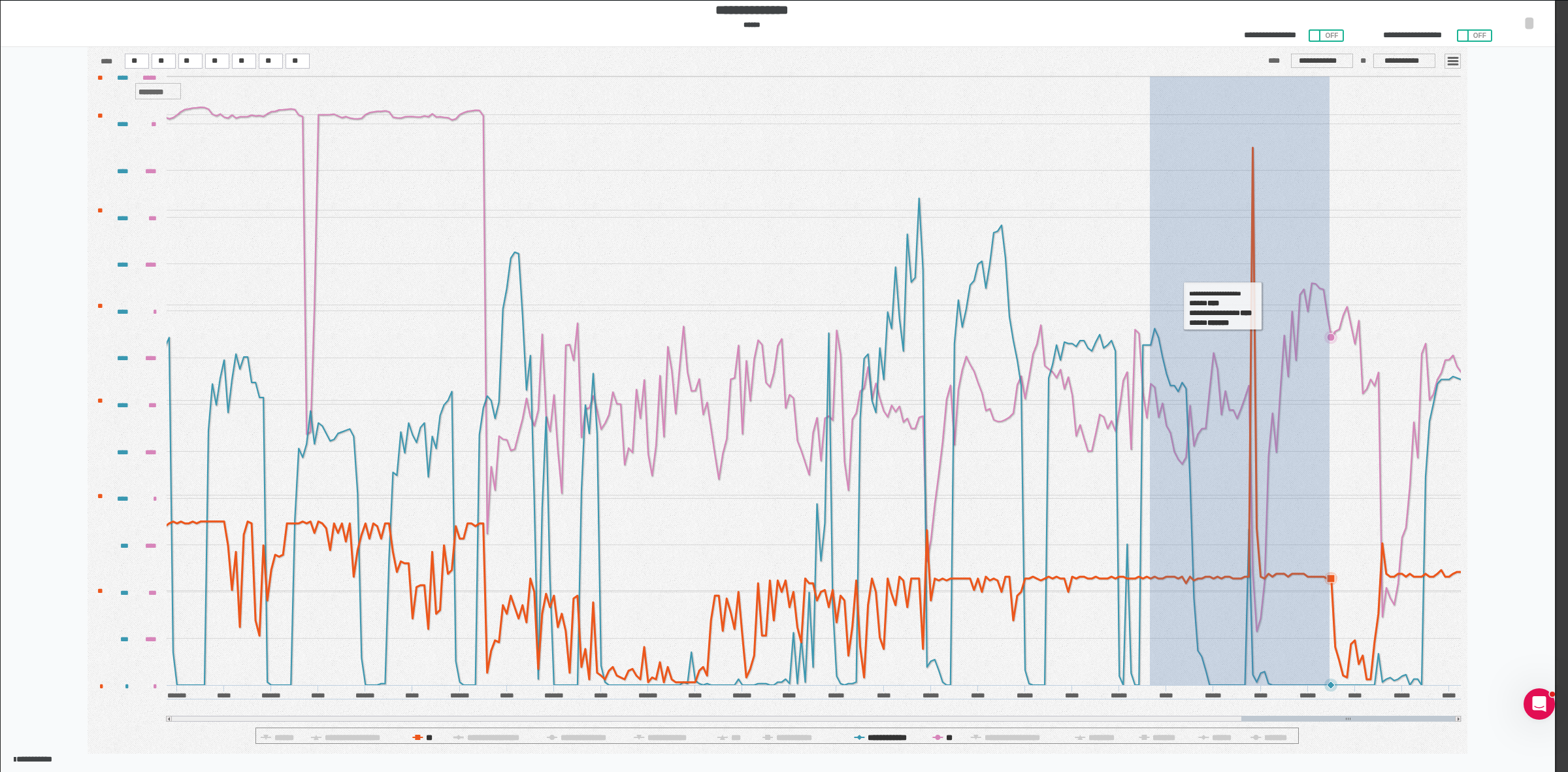 drag, startPoint x: 1151, startPoint y: 319, endPoint x: 1356, endPoint y: 301, distance: 205.78873 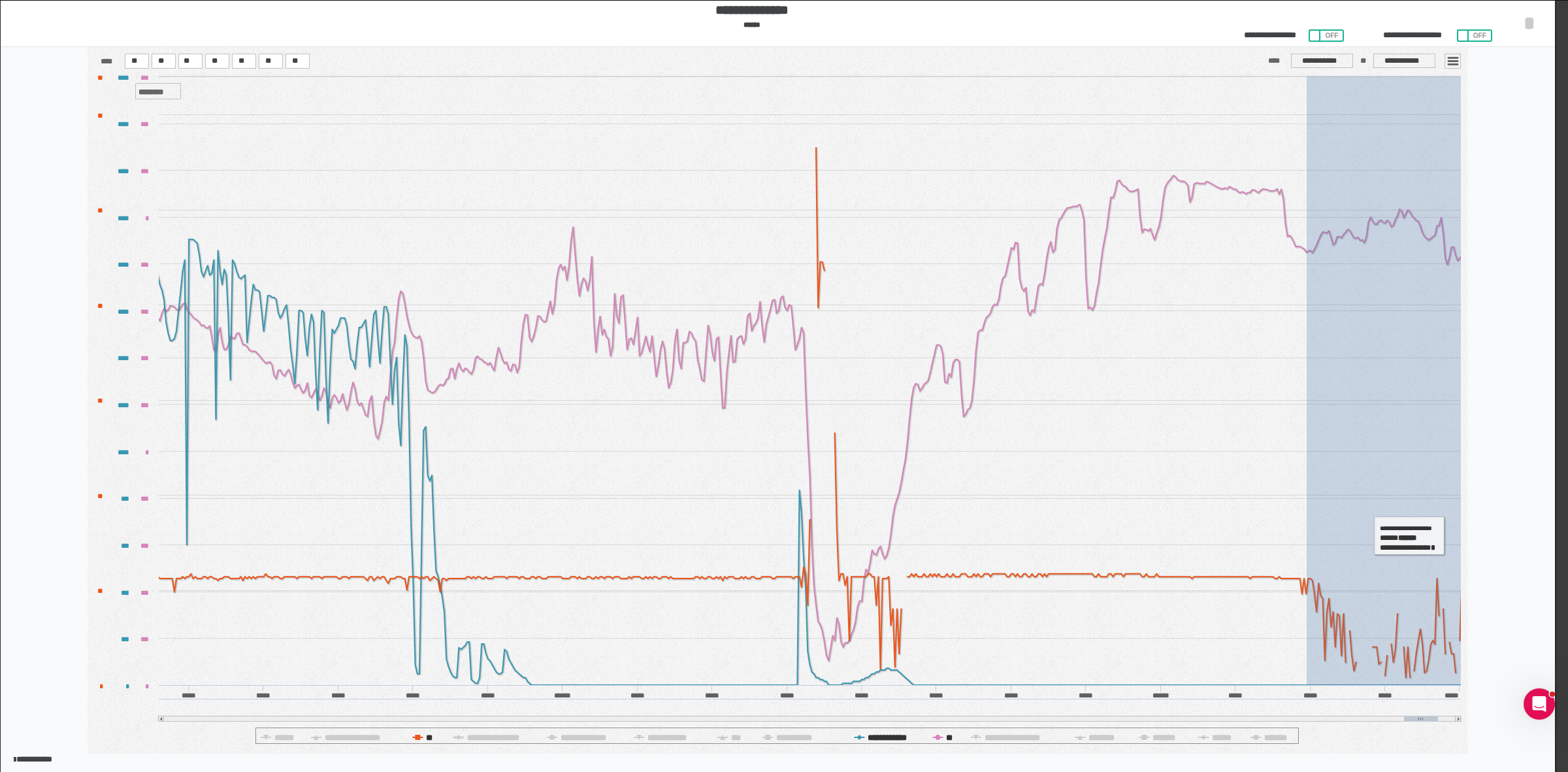 drag, startPoint x: 1307, startPoint y: 573, endPoint x: 1463, endPoint y: 531, distance: 161.5549 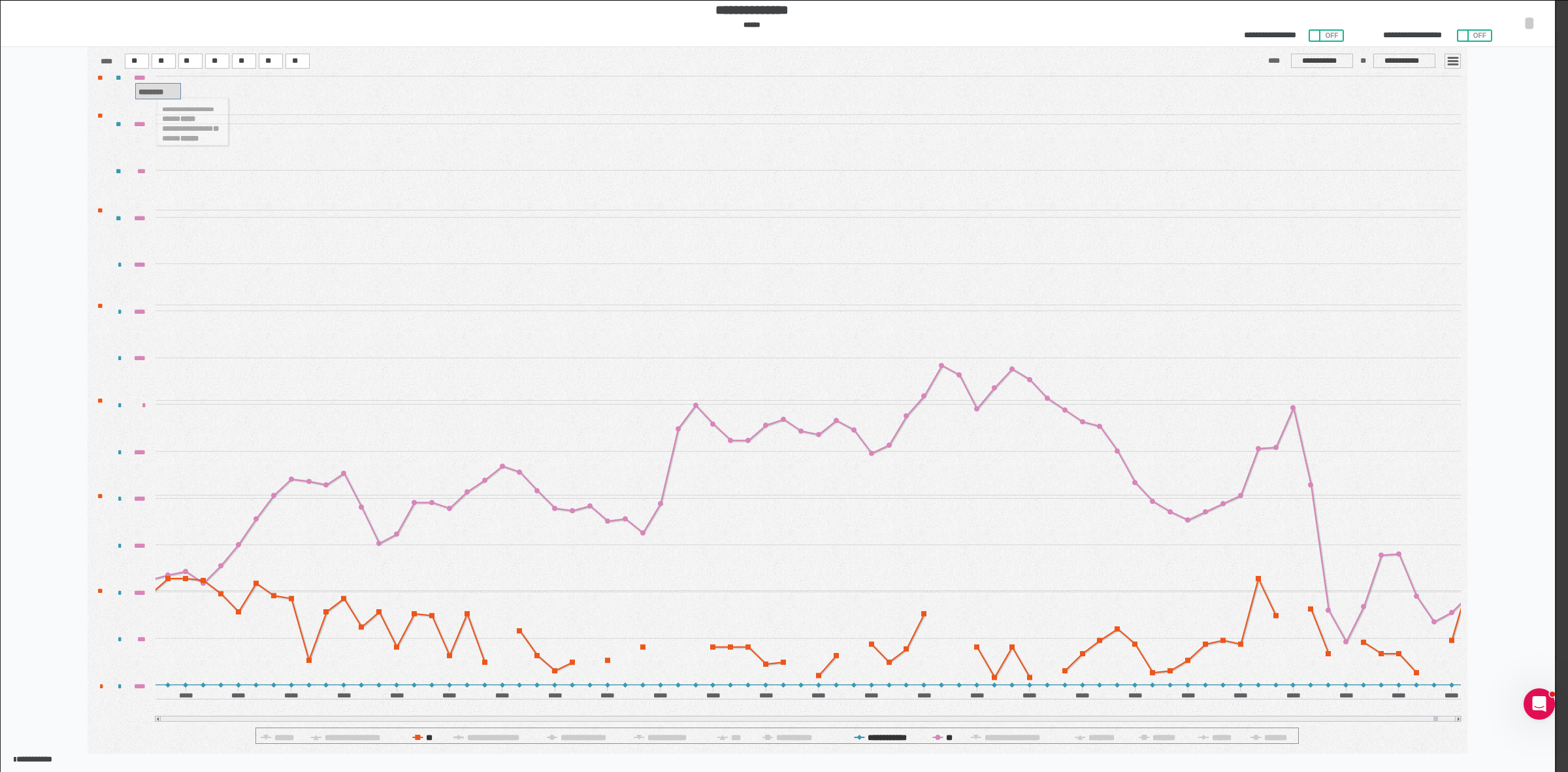 click on "********" at bounding box center (151, 92) 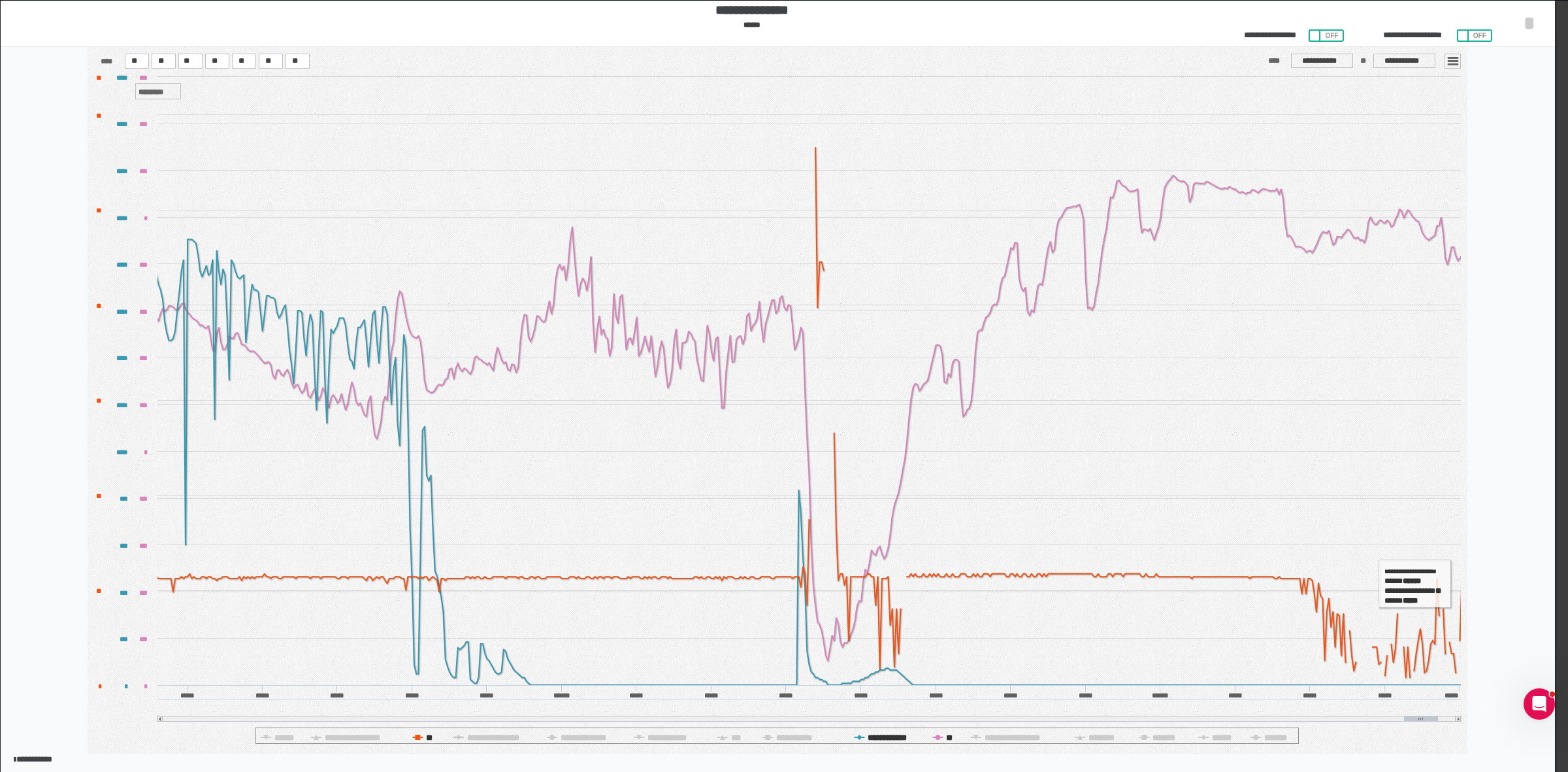 click on "**********" at bounding box center (777, 701) 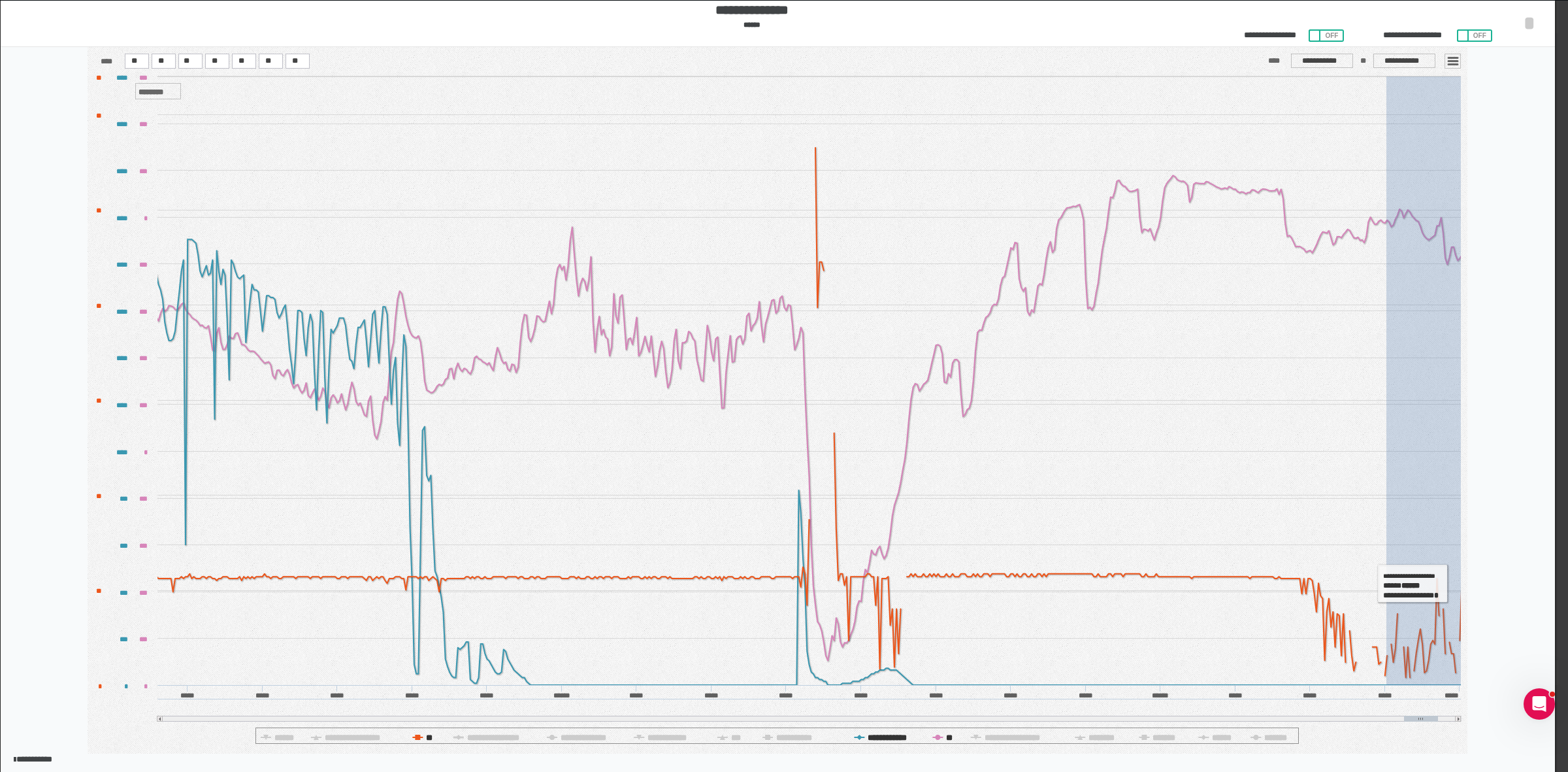 drag, startPoint x: 1420, startPoint y: 592, endPoint x: 1473, endPoint y: 579, distance: 54.571055 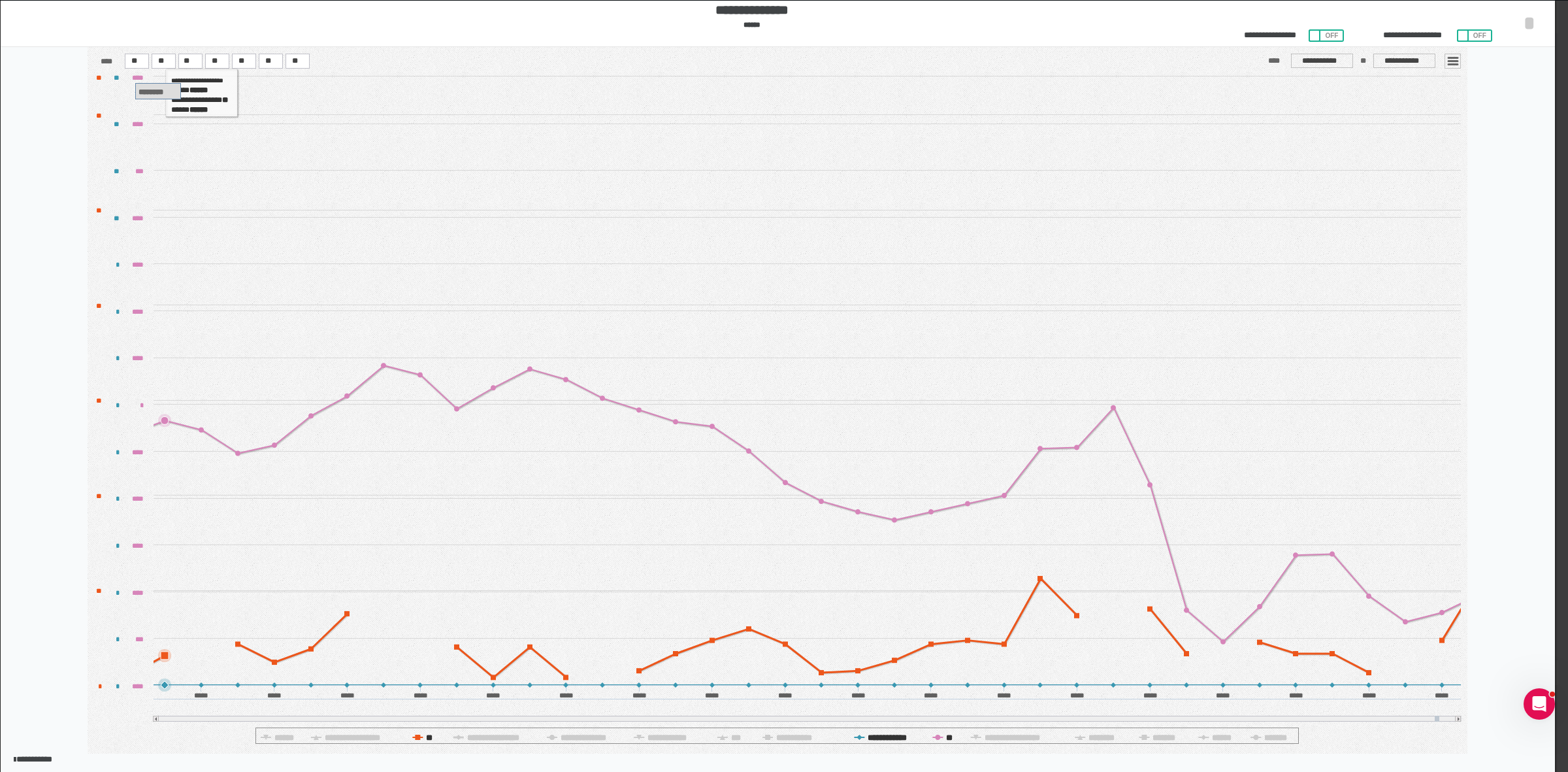 click at bounding box center (1453, 61) 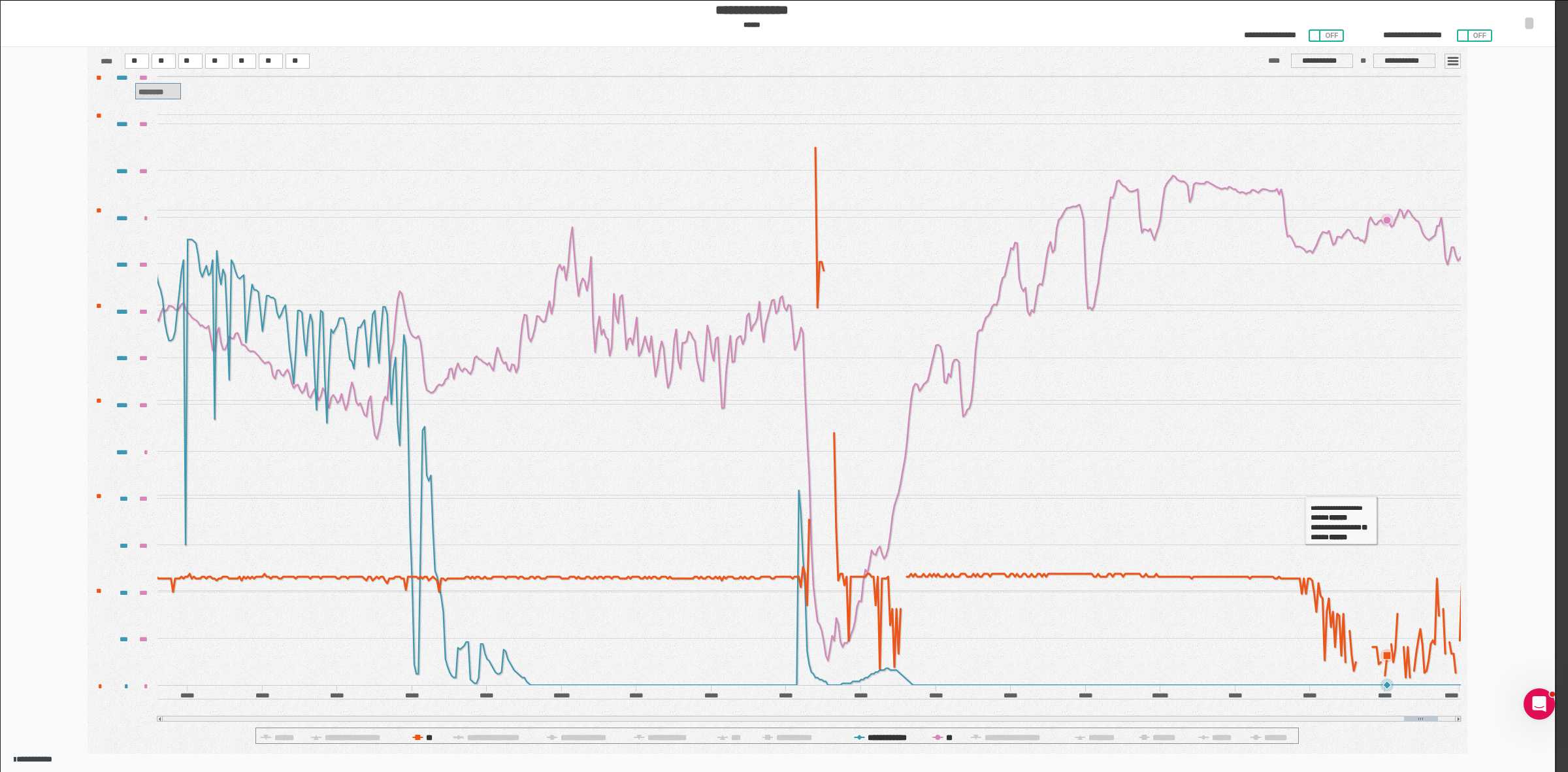 click at bounding box center (1453, 61) 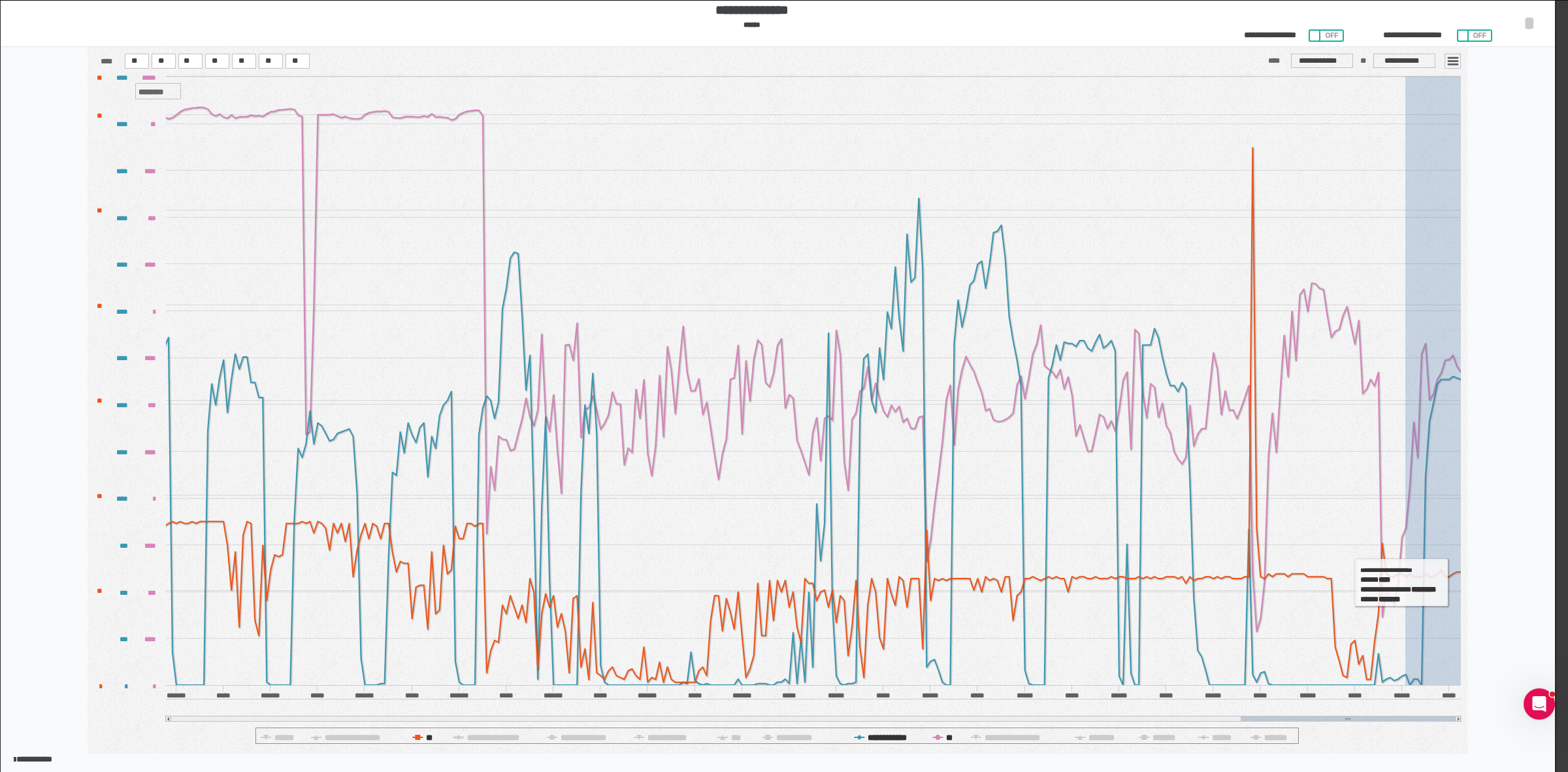 drag, startPoint x: 1408, startPoint y: 609, endPoint x: 1483, endPoint y: 573, distance: 83.19255 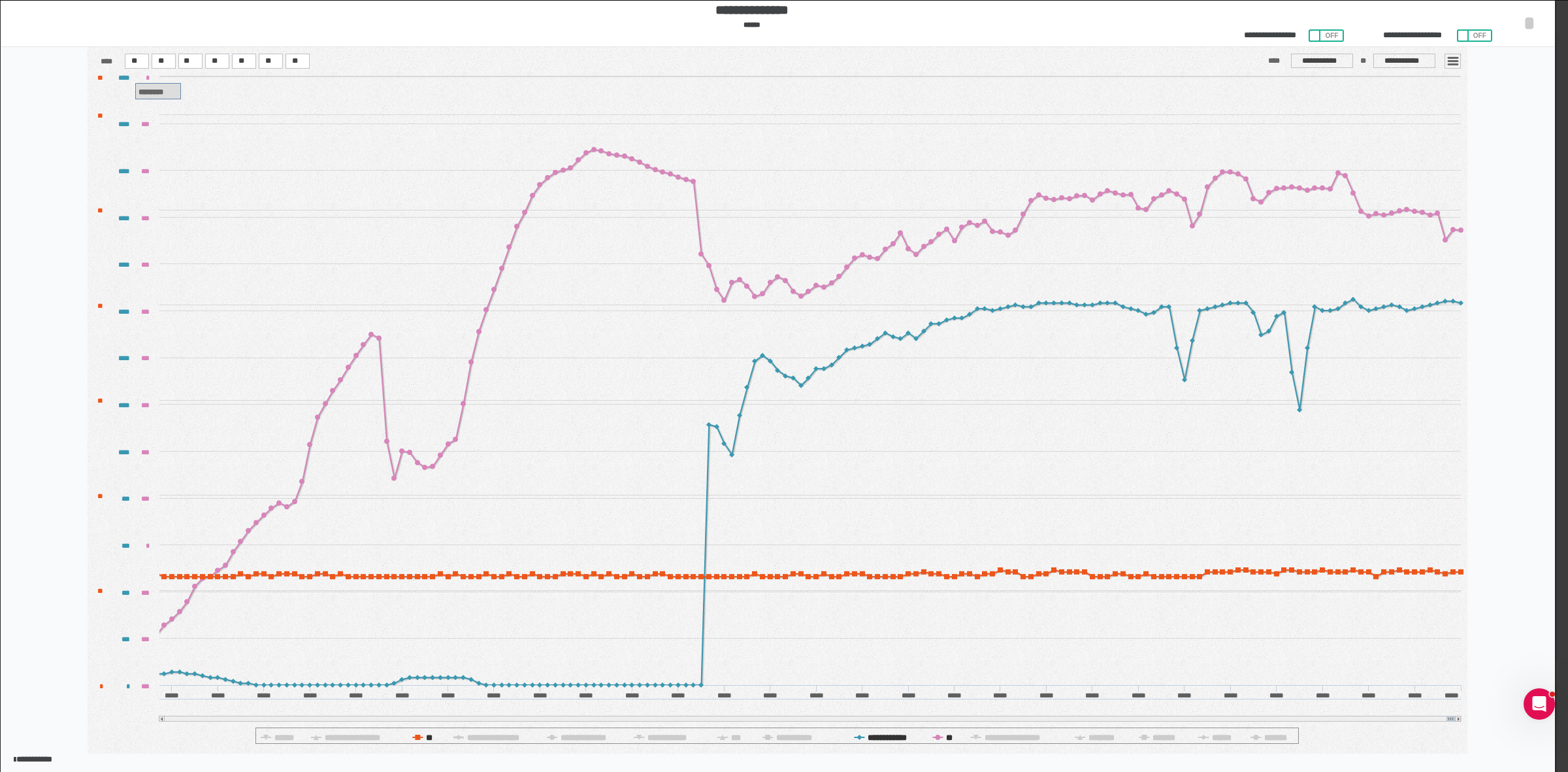 click on "********" at bounding box center (151, 92) 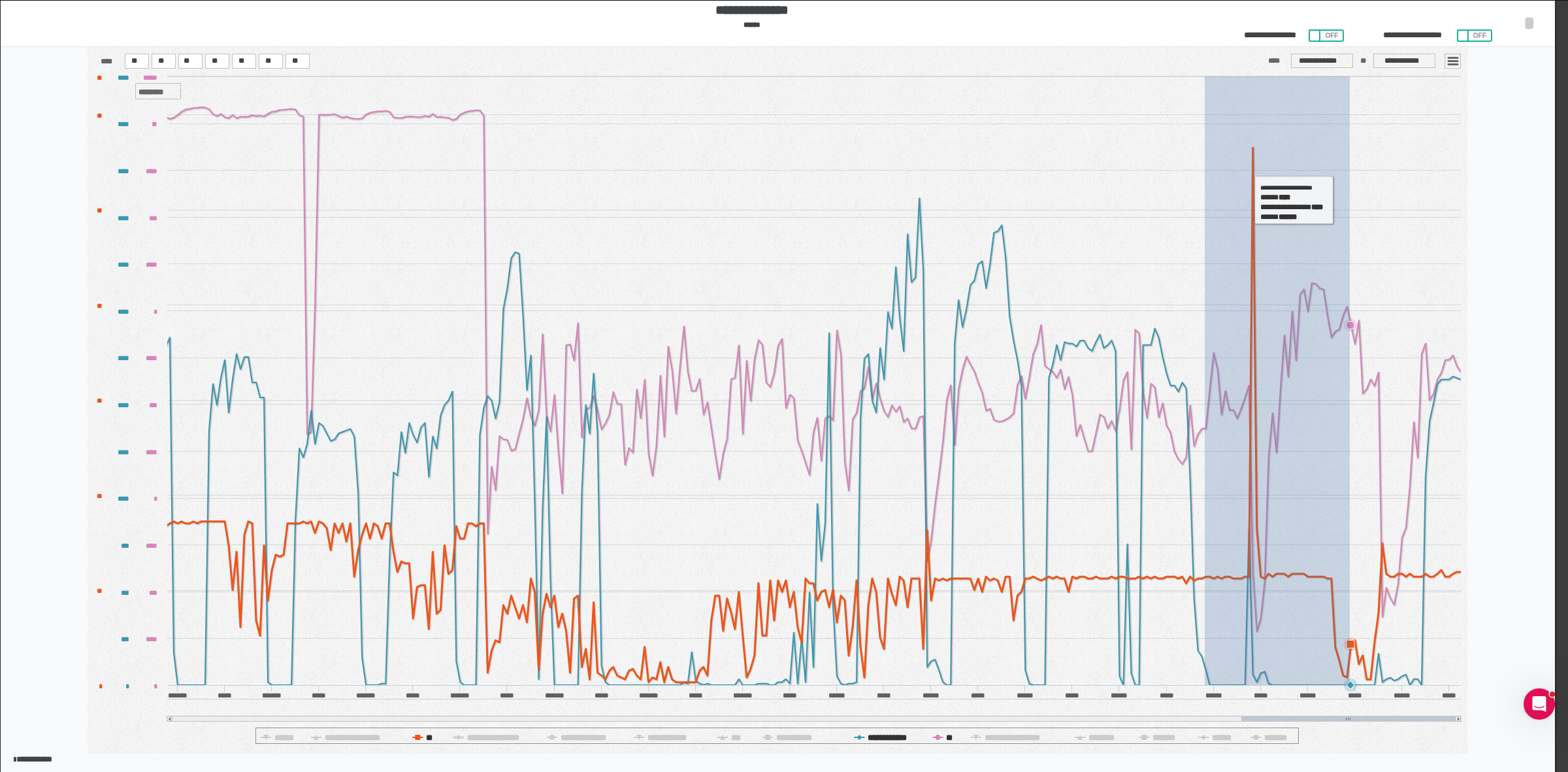 drag, startPoint x: 1205, startPoint y: 214, endPoint x: 1350, endPoint y: 199, distance: 145.7738 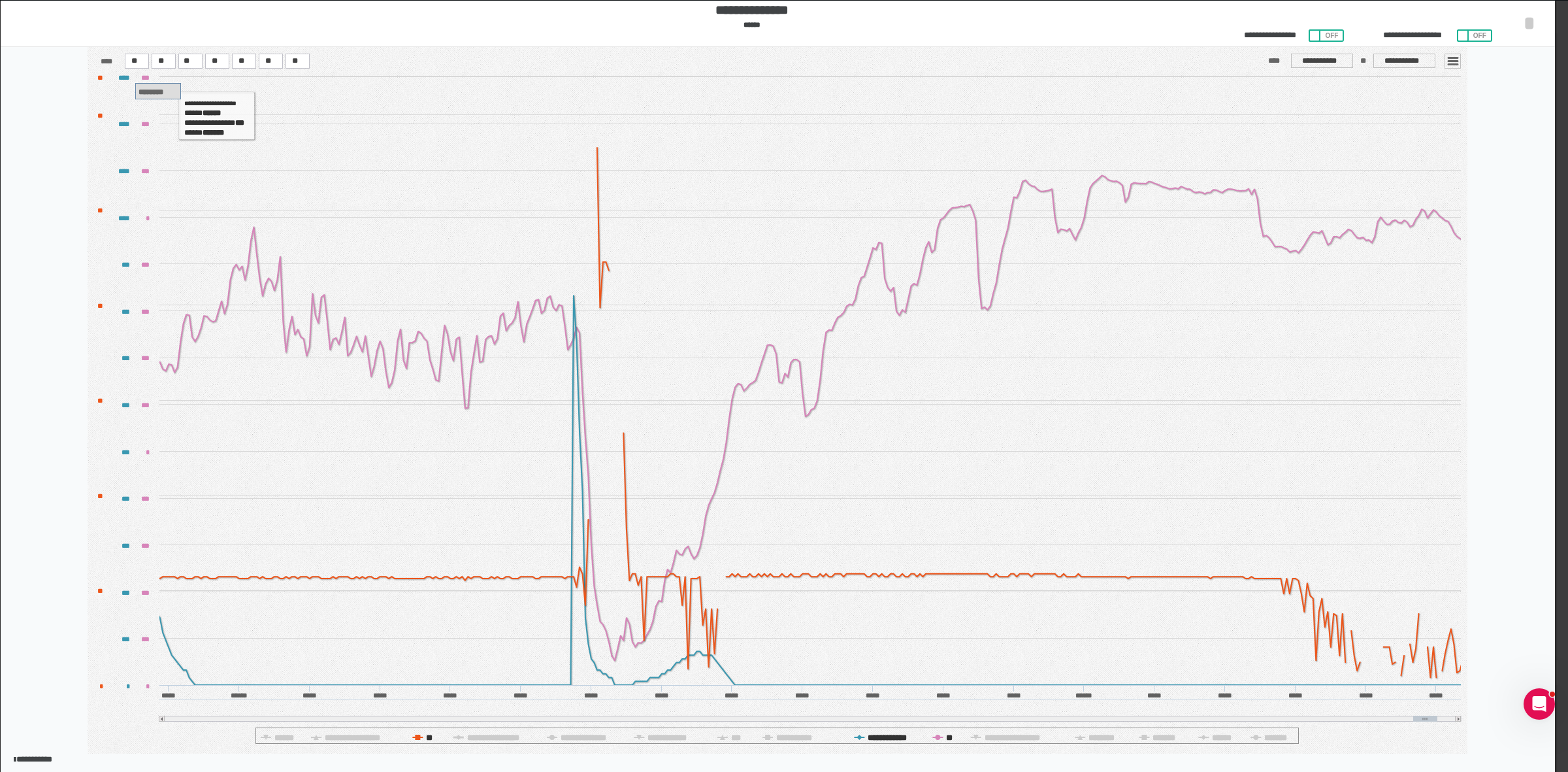 click on "********" at bounding box center (151, 92) 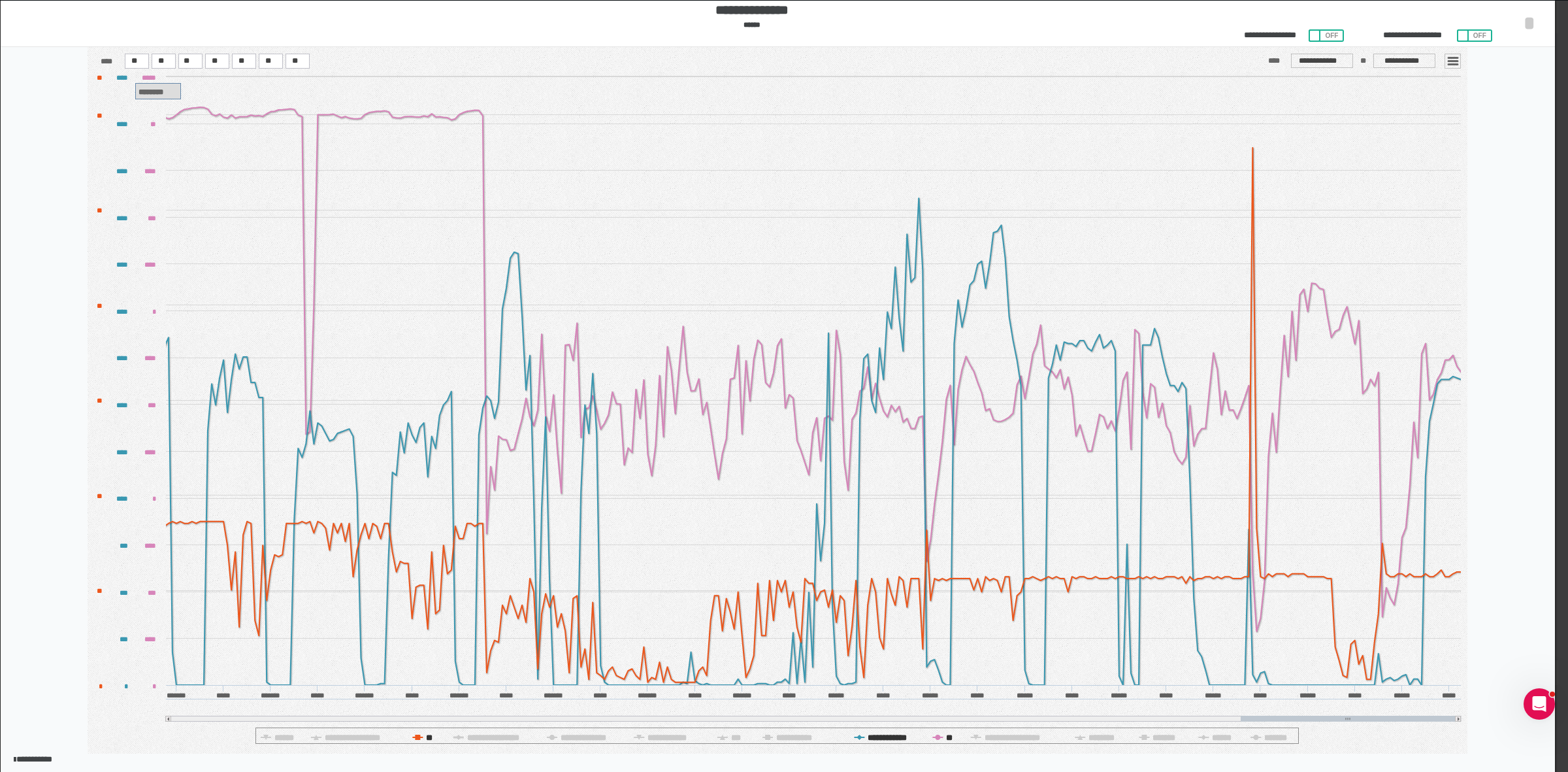 click on "********" at bounding box center [151, 92] 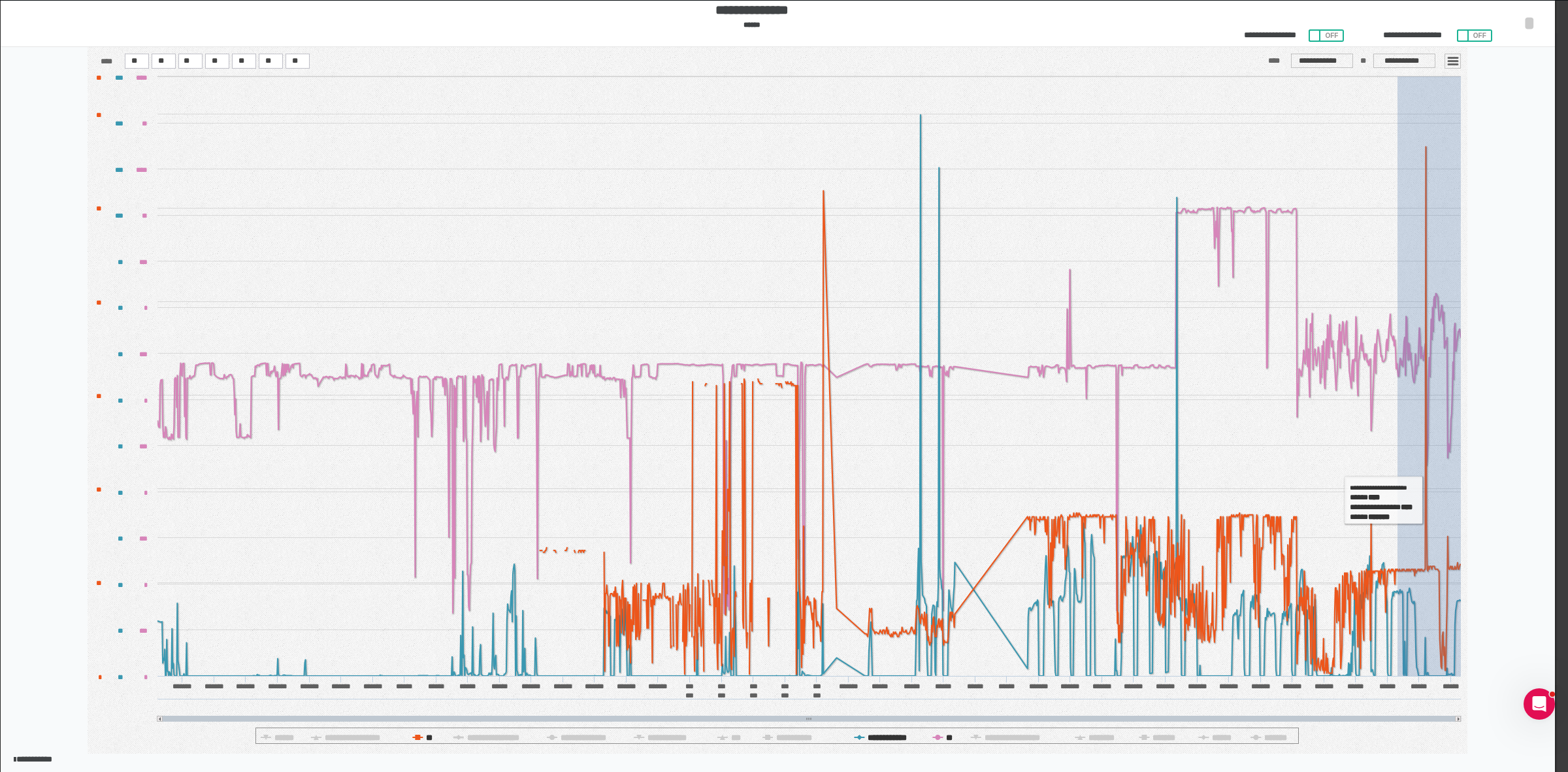 drag, startPoint x: 1398, startPoint y: 501, endPoint x: 1478, endPoint y: 497, distance: 80.099938 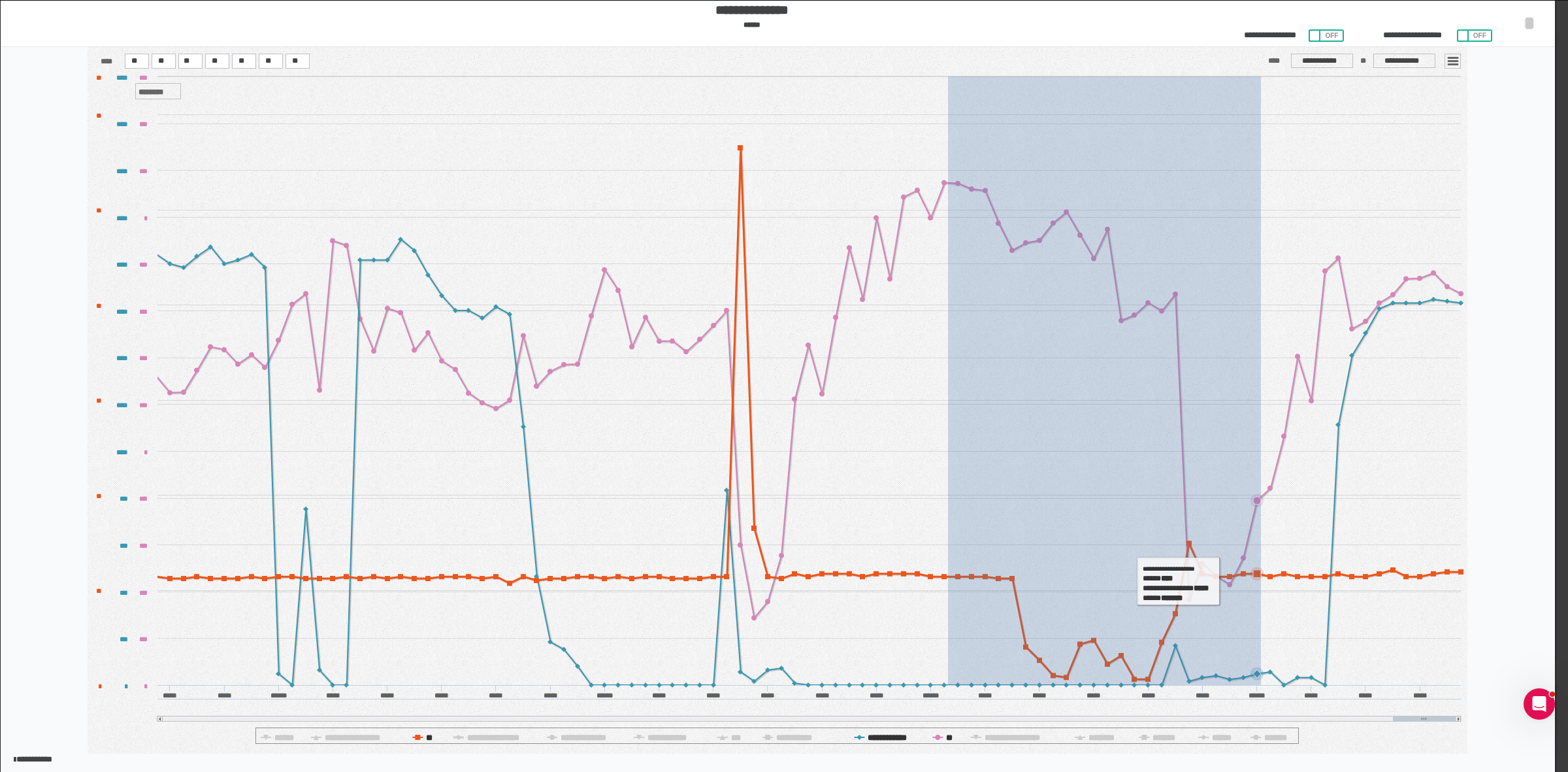 drag, startPoint x: 994, startPoint y: 596, endPoint x: 1262, endPoint y: 580, distance: 268.47719 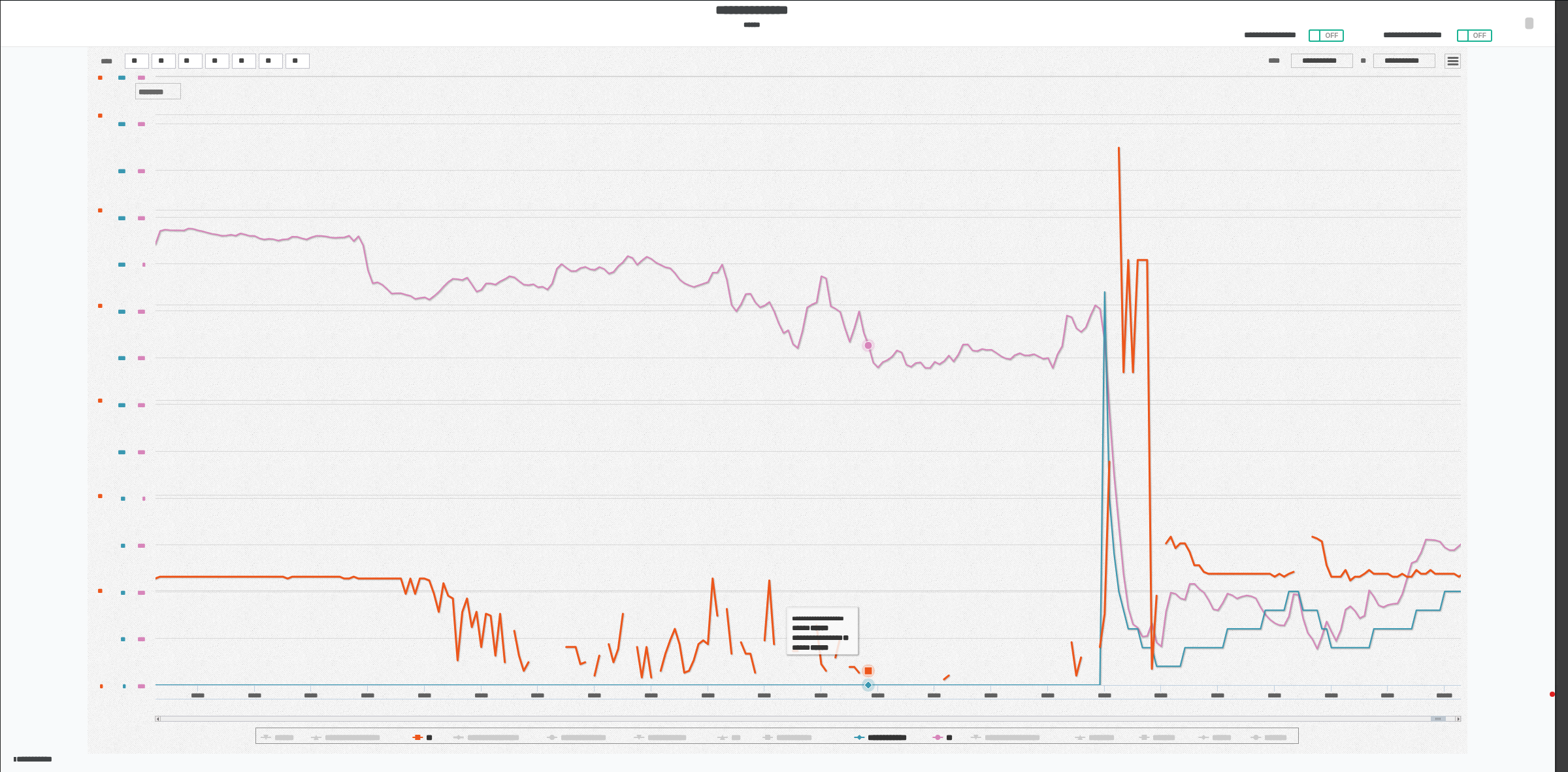 scroll, scrollTop: 0, scrollLeft: 0, axis: both 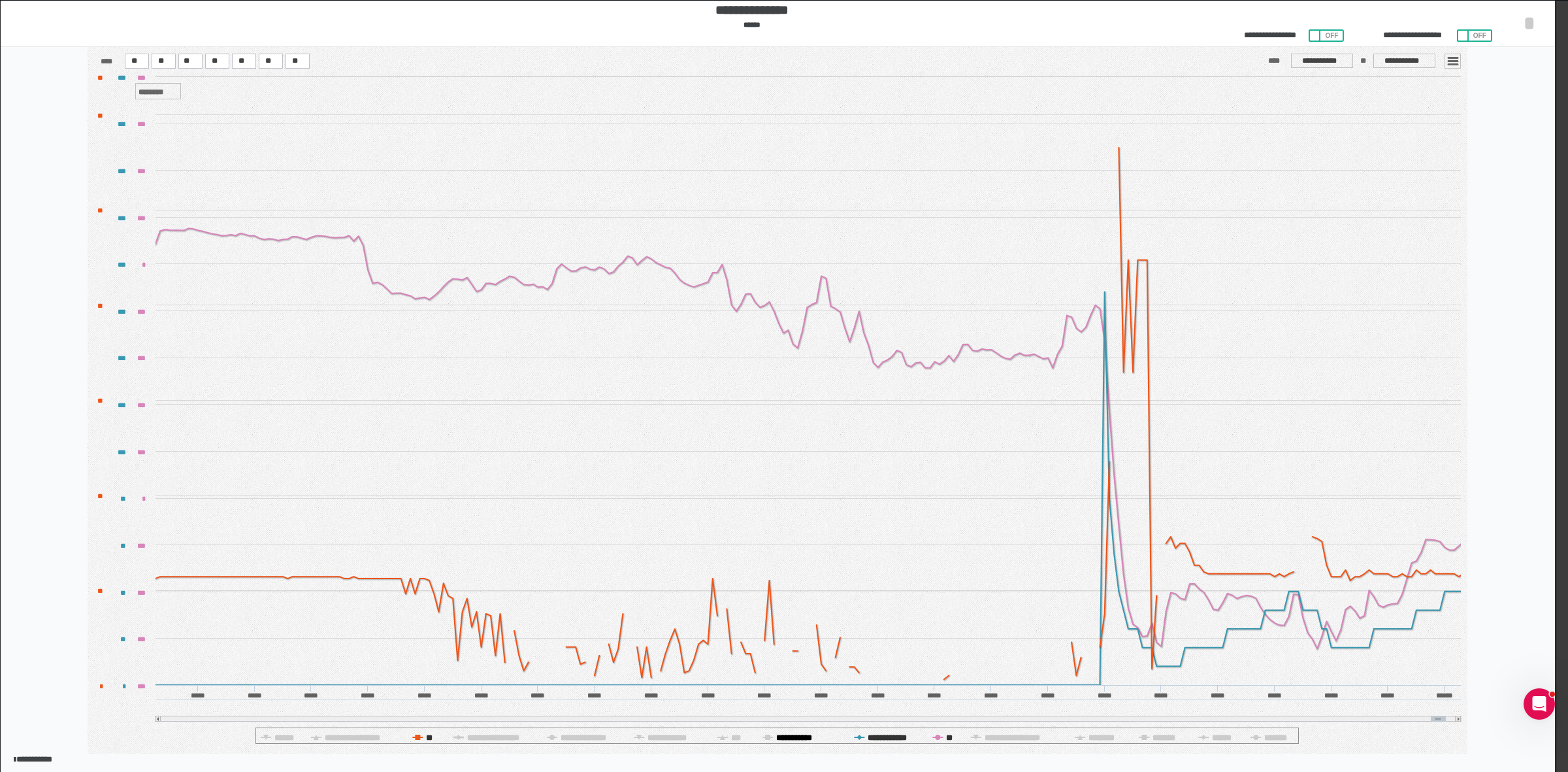click on "**********" at bounding box center [430, 737] 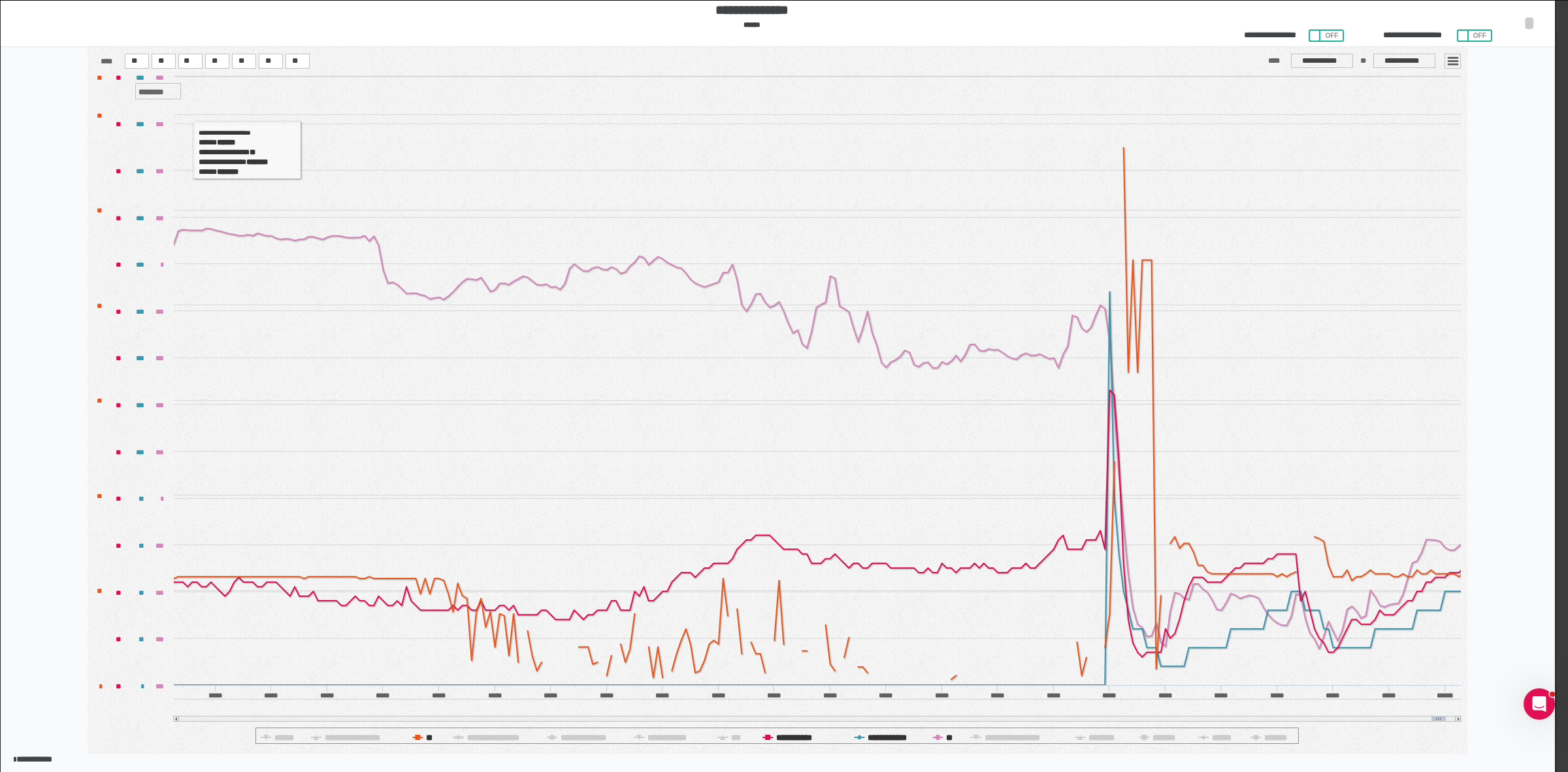 click on "**********" at bounding box center (777, 701) 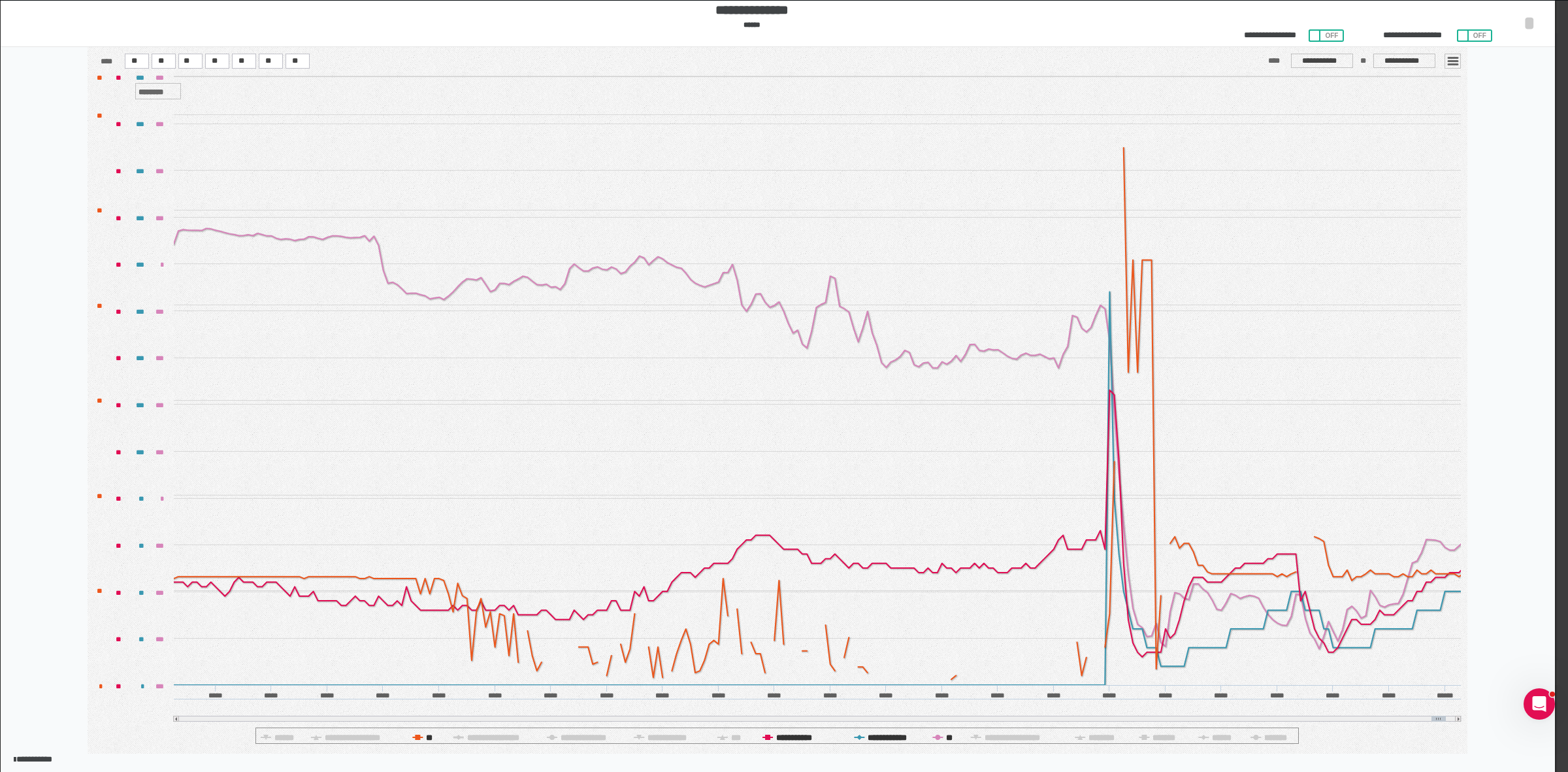click on "********" at bounding box center [151, 92] 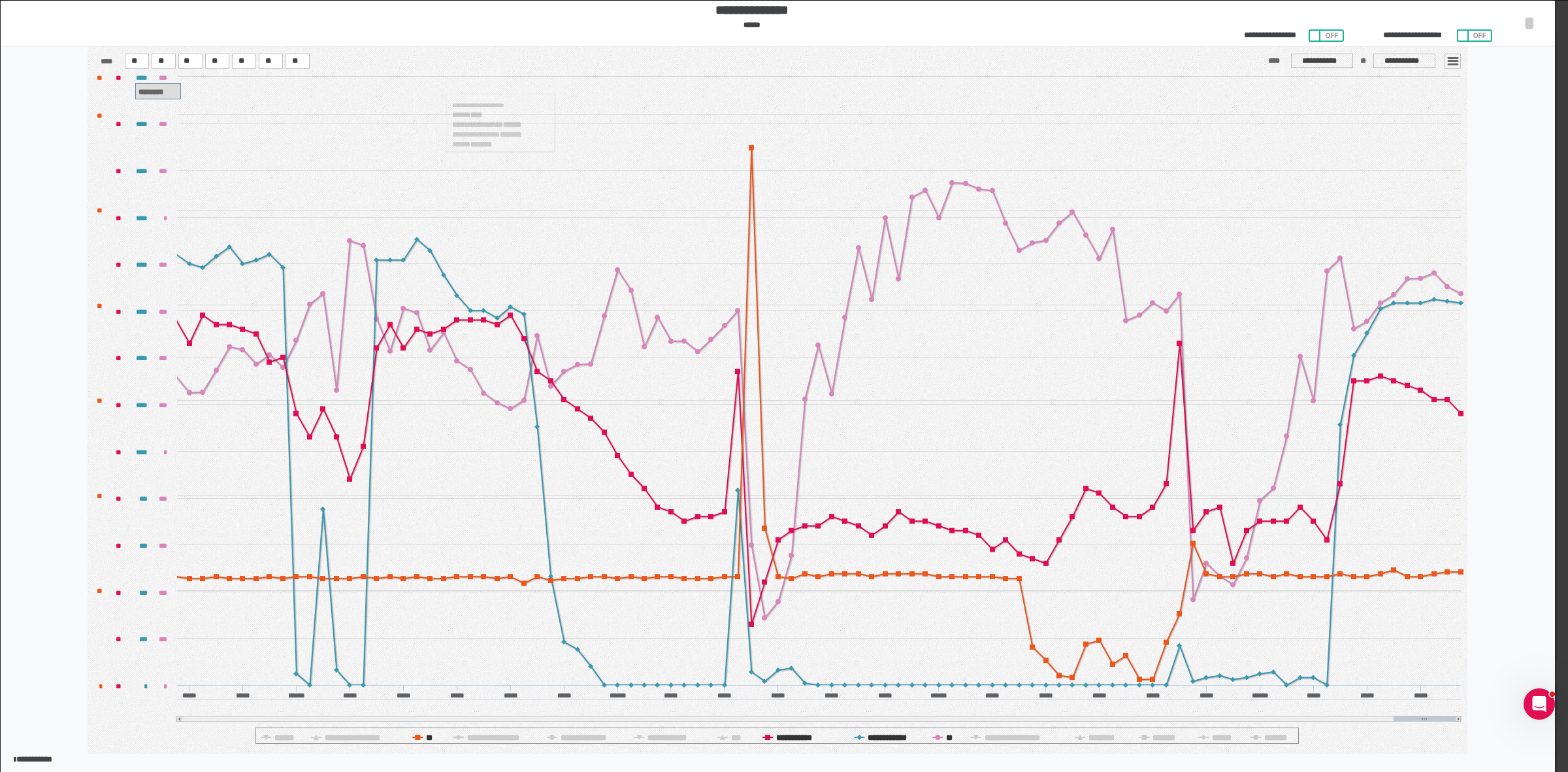 click on "********" at bounding box center [151, 92] 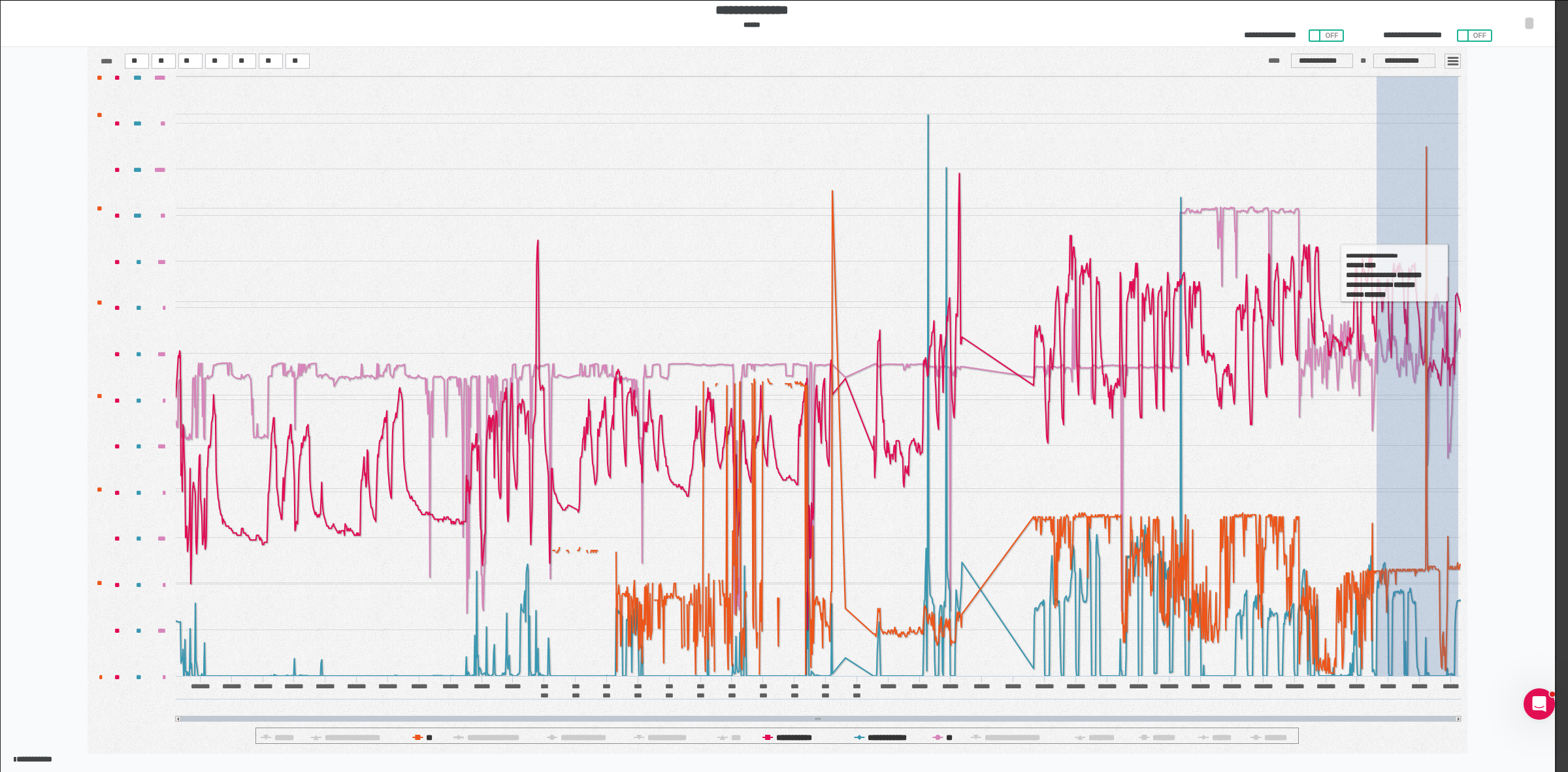 drag, startPoint x: 1377, startPoint y: 284, endPoint x: 1477, endPoint y: 269, distance: 101.11874 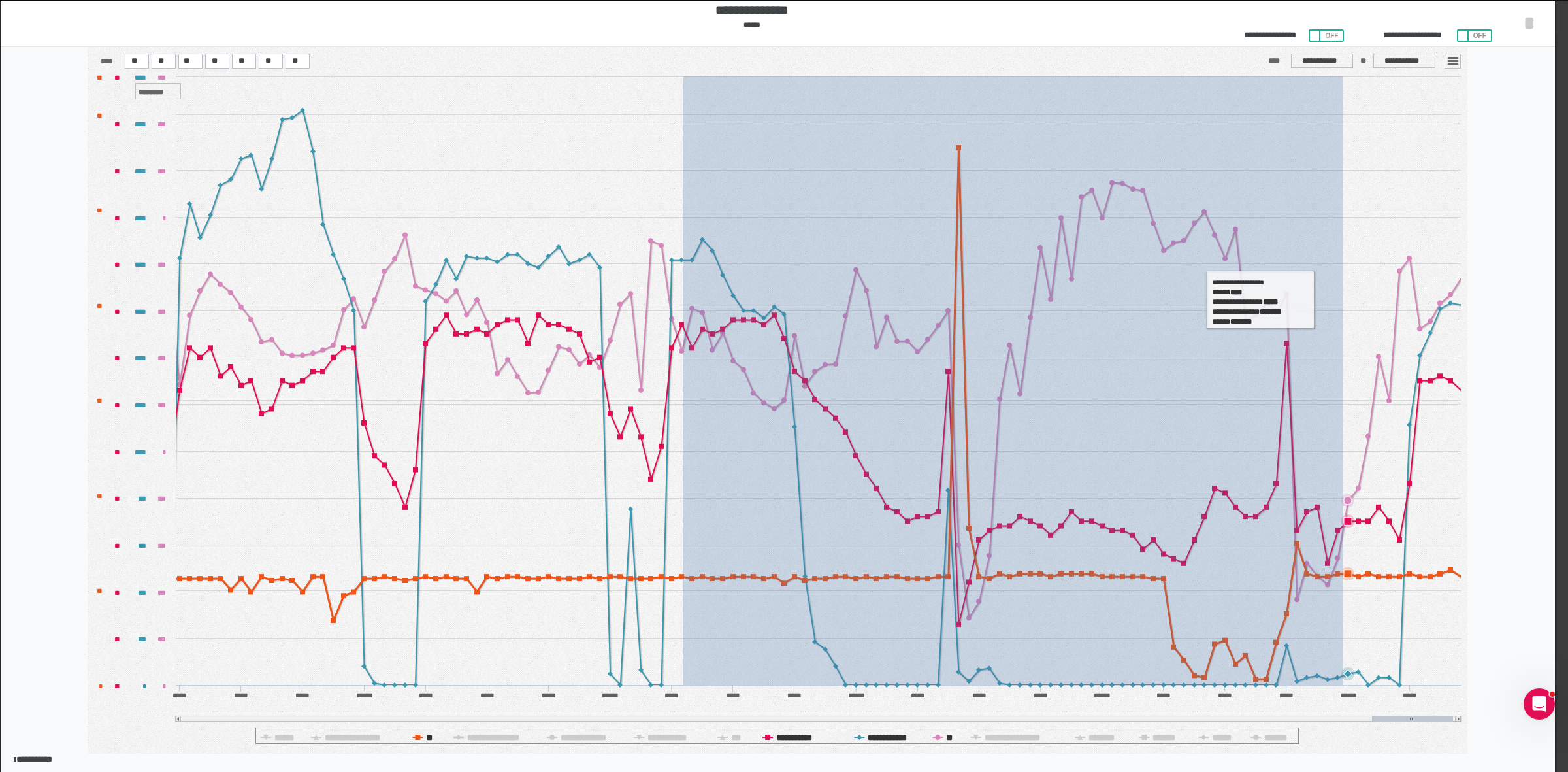 drag, startPoint x: 684, startPoint y: 353, endPoint x: 1344, endPoint y: 298, distance: 662.2877 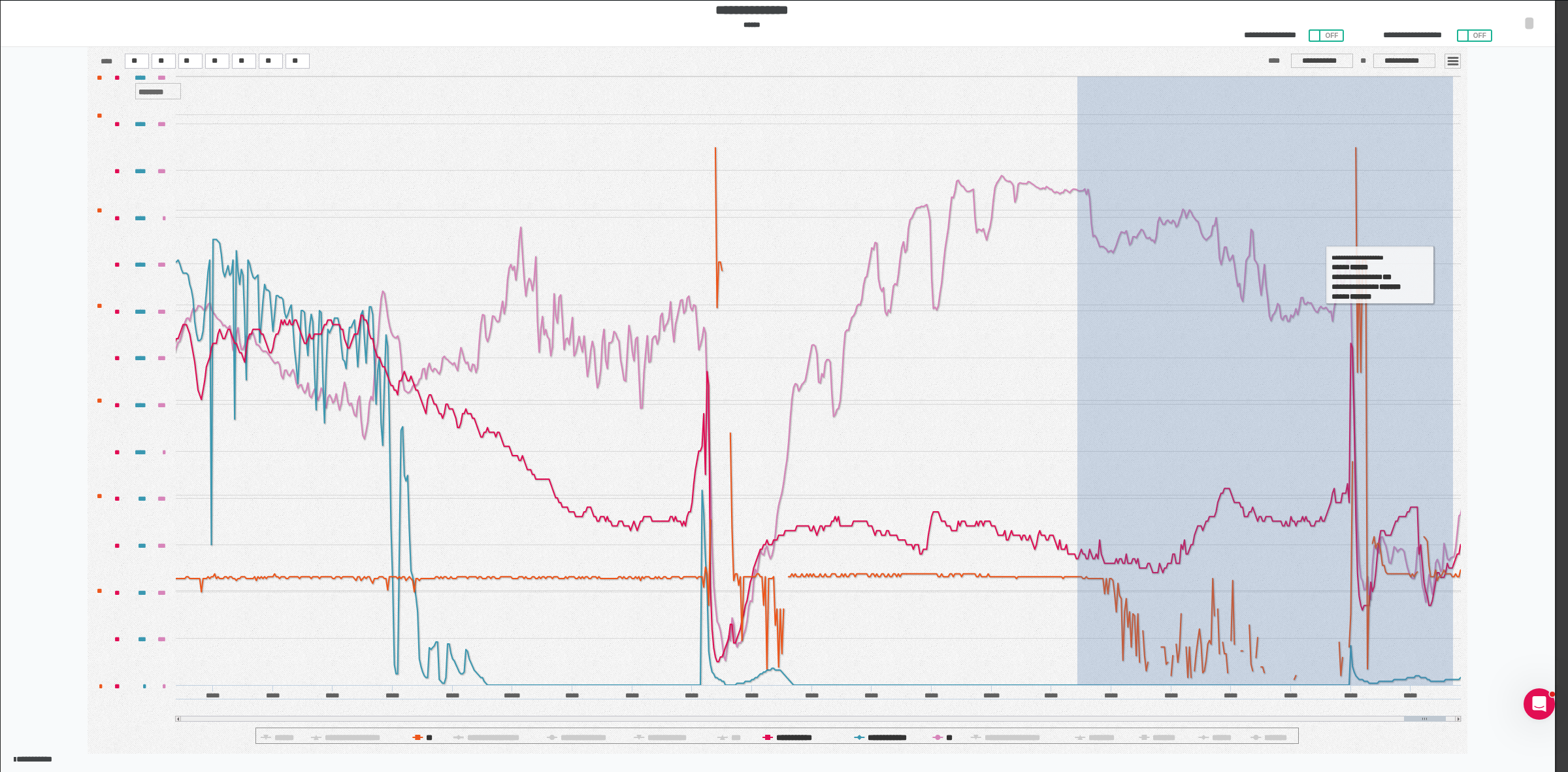 drag, startPoint x: 1078, startPoint y: 335, endPoint x: 1520, endPoint y: 265, distance: 447.5087 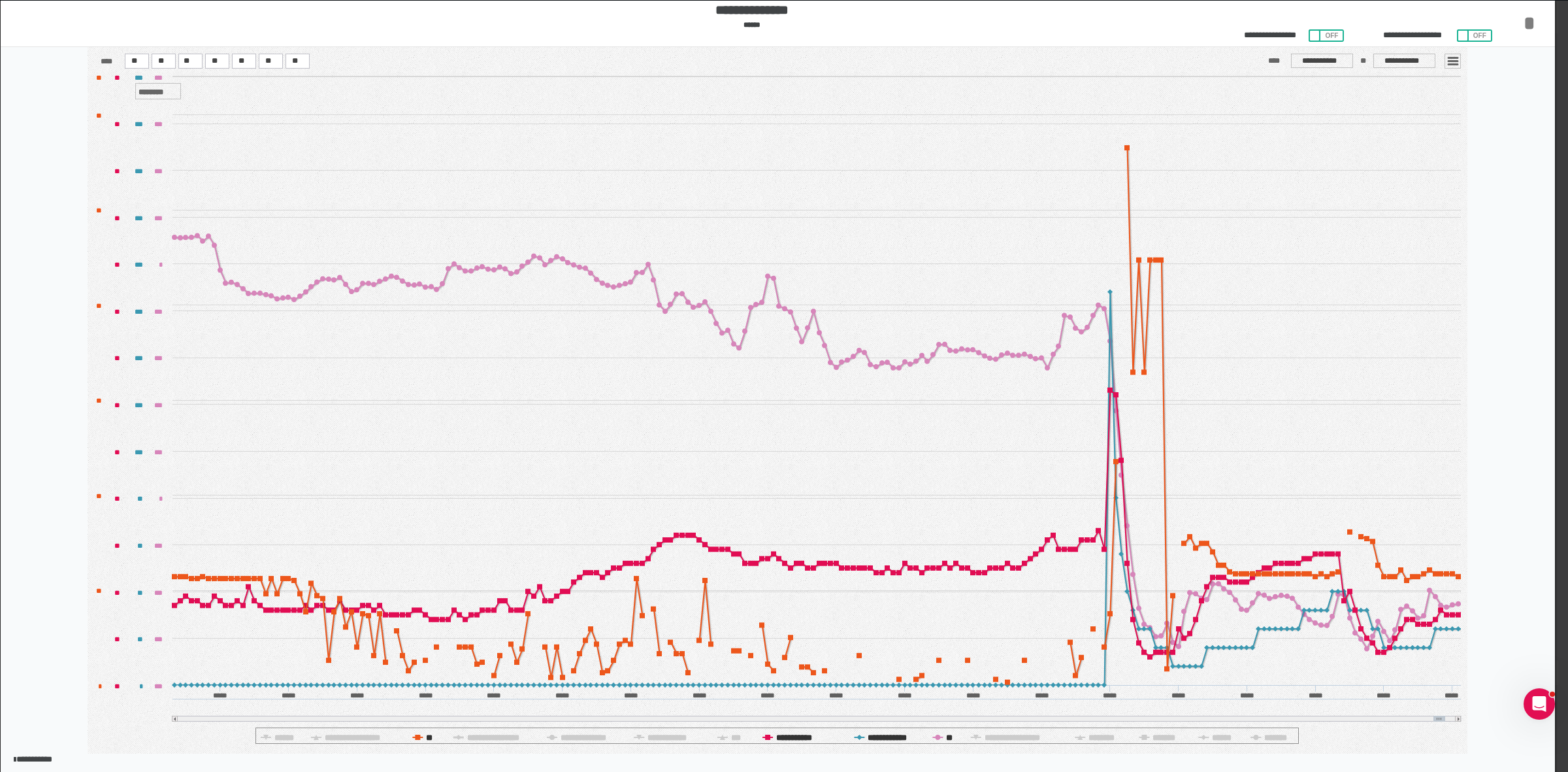 click on "*" at bounding box center (1529, 23) 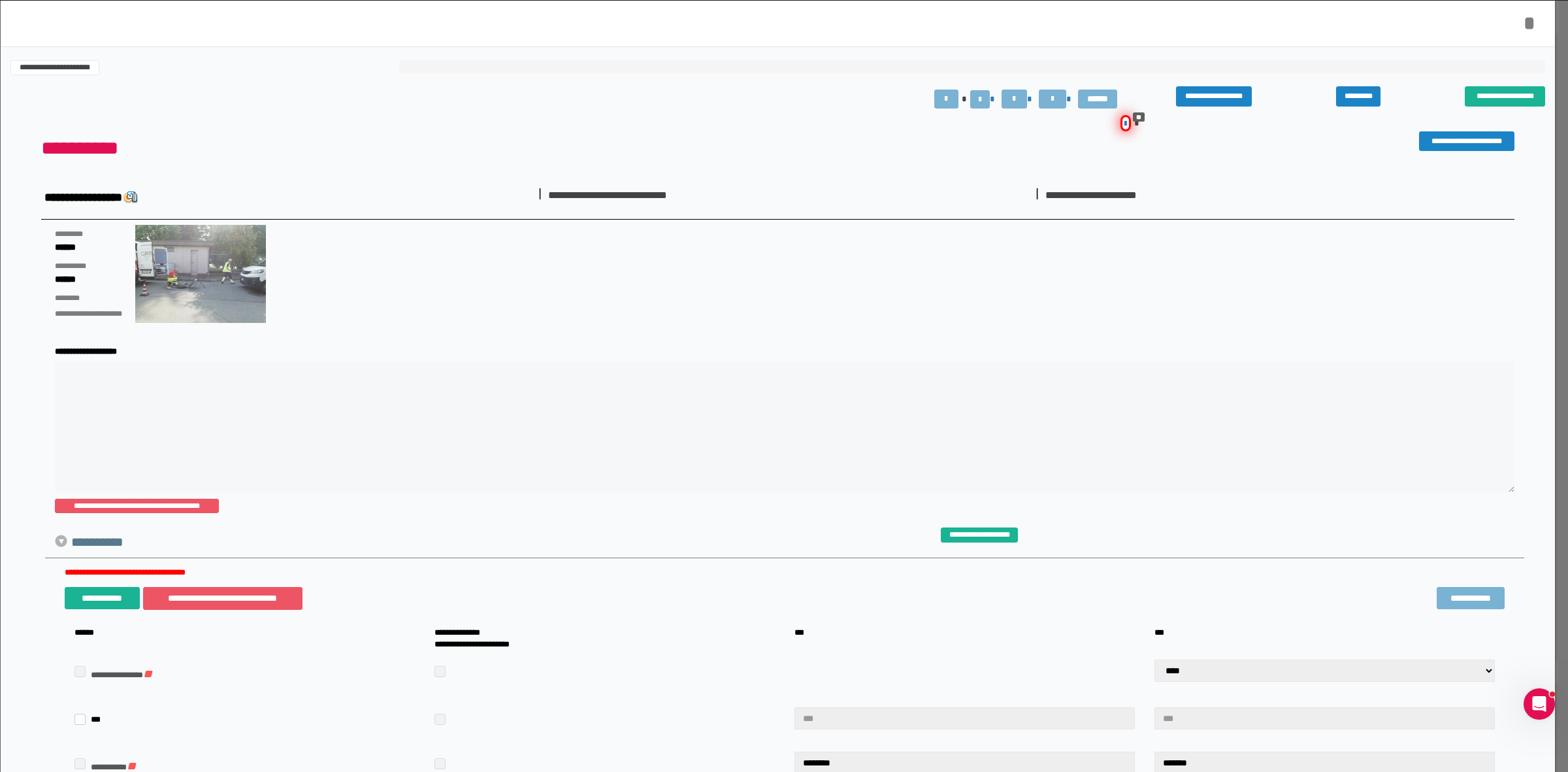 click on "*" at bounding box center (1529, 23) 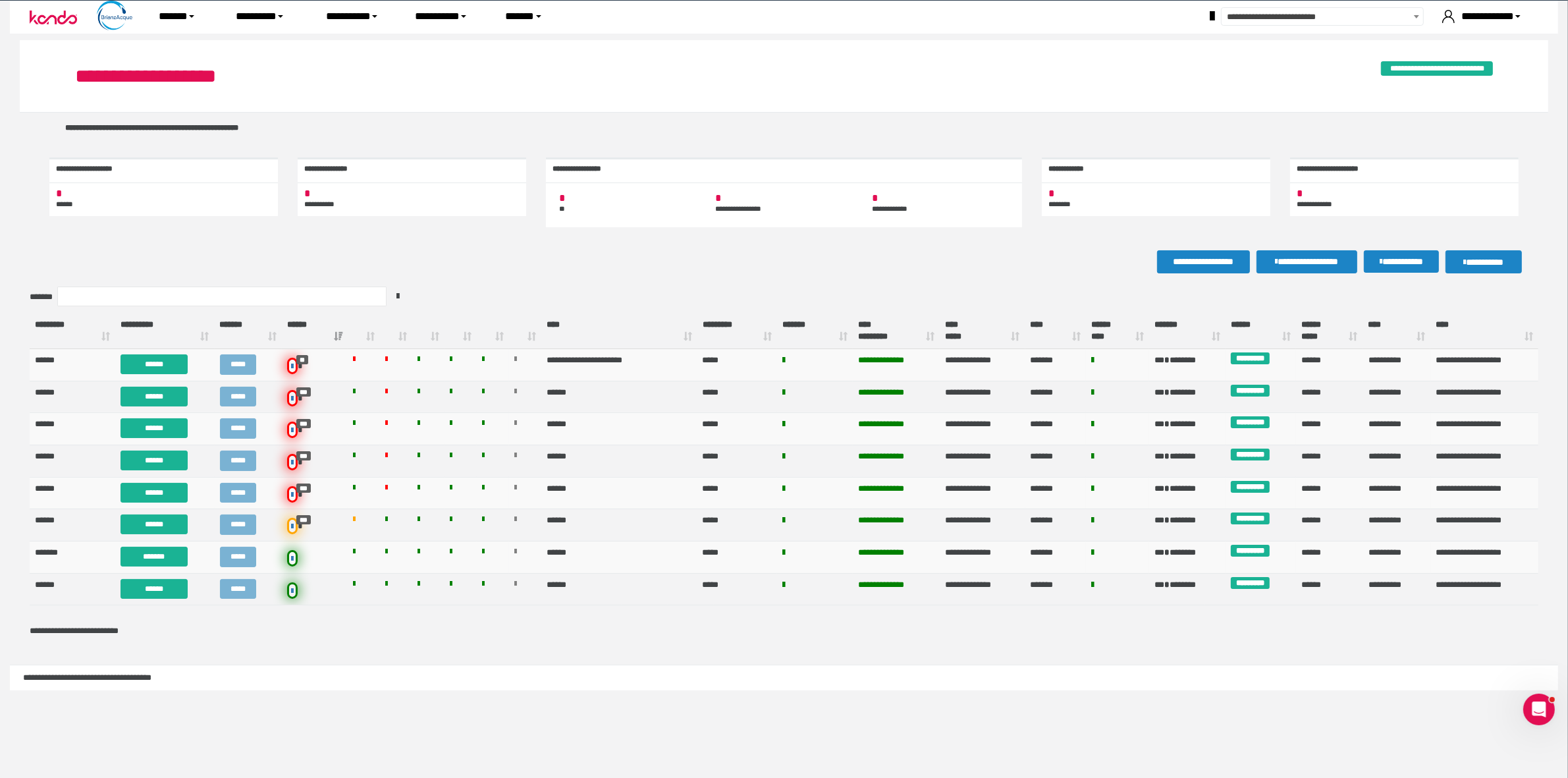 click on "**********" at bounding box center [1320, 17] 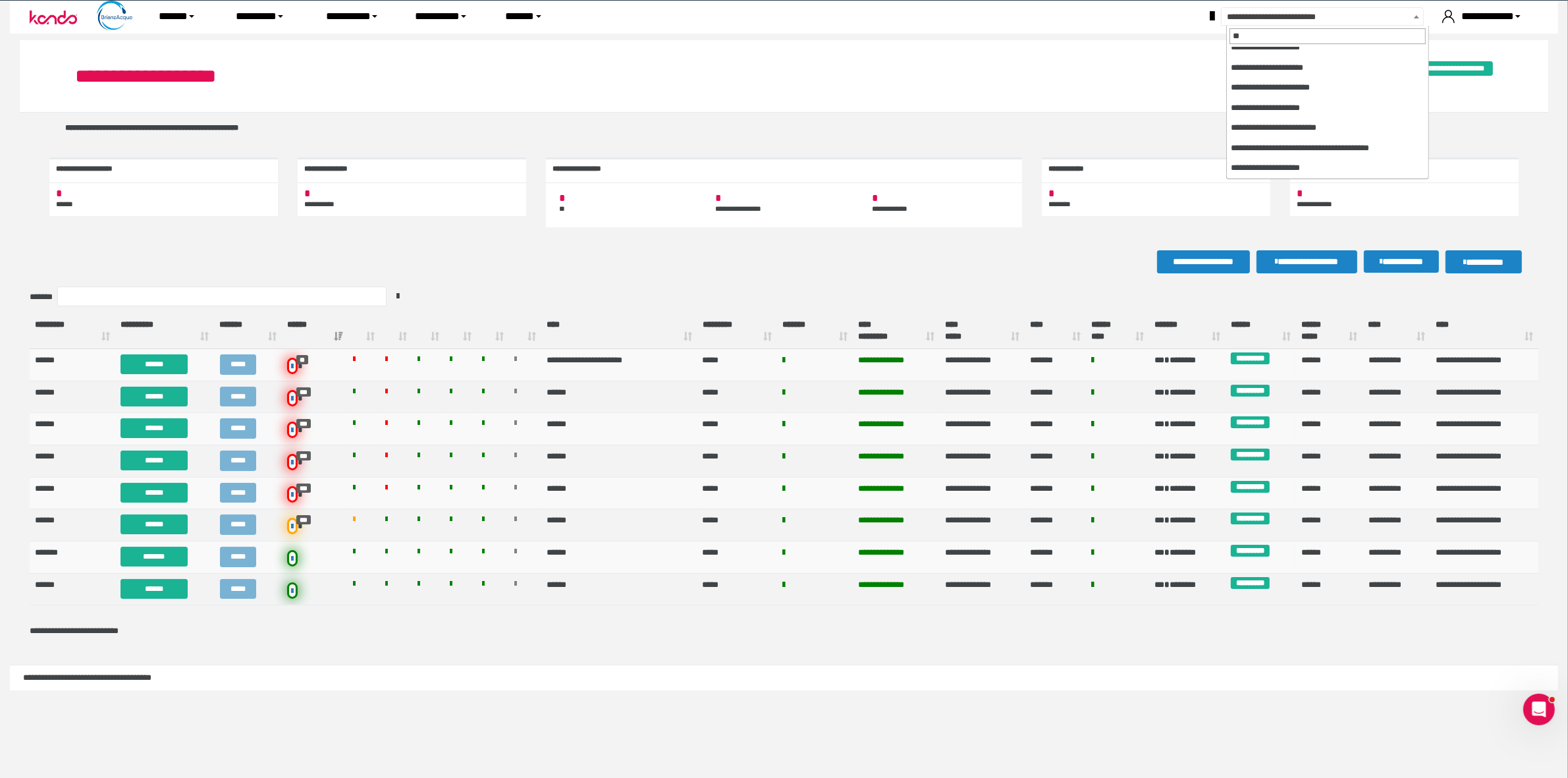 scroll, scrollTop: 0, scrollLeft: 0, axis: both 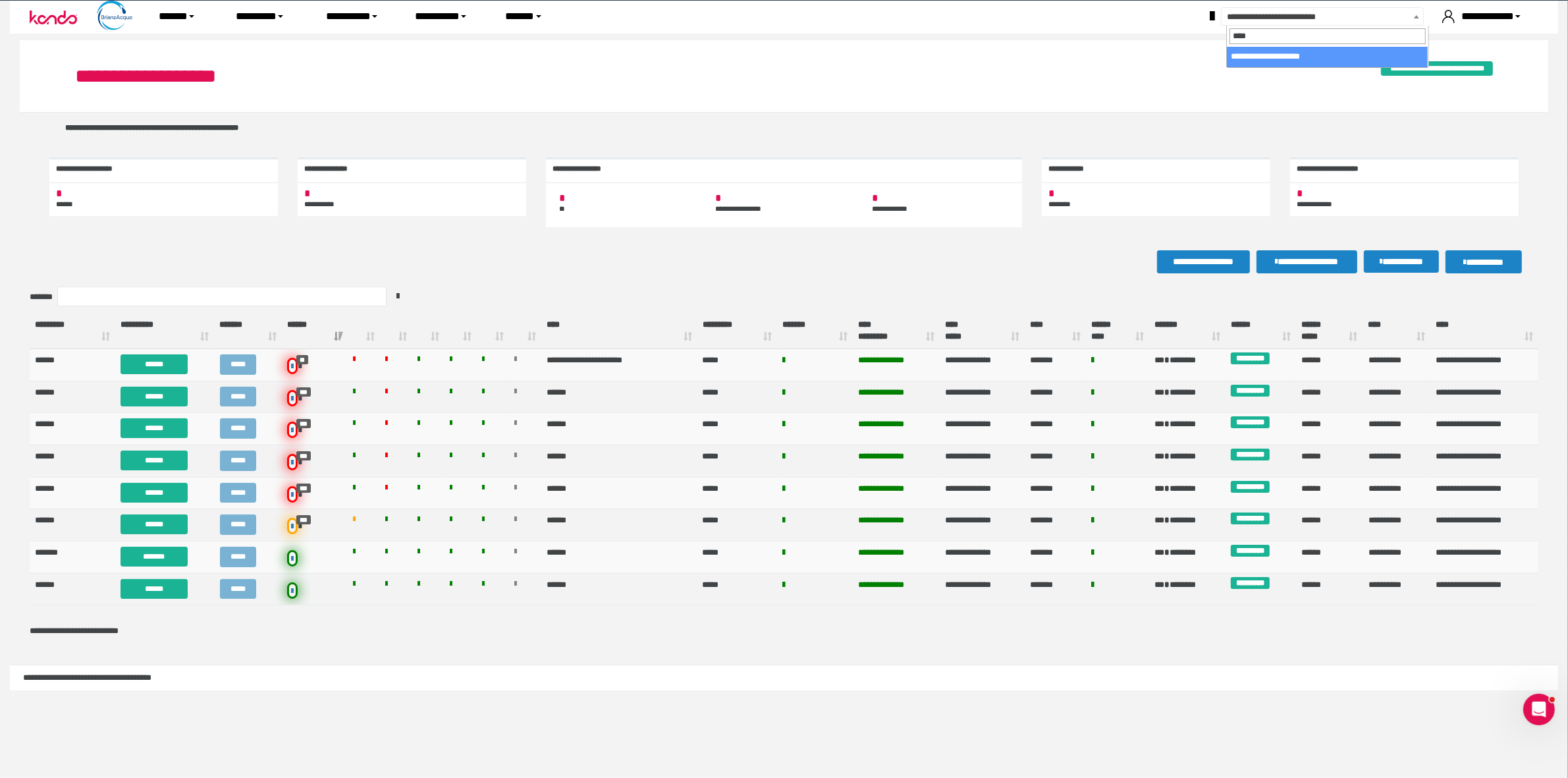 type on "****" 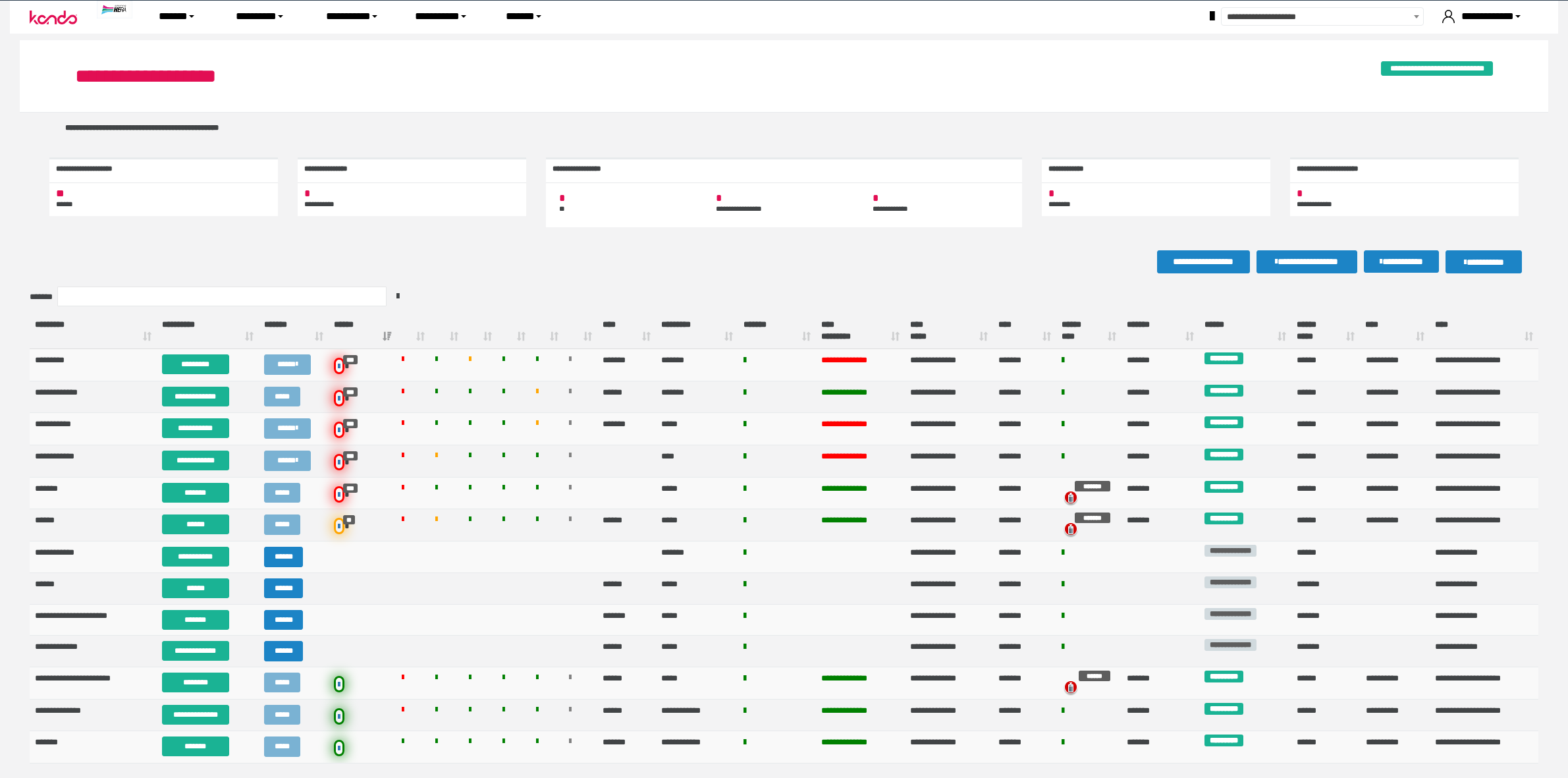 scroll, scrollTop: 0, scrollLeft: 0, axis: both 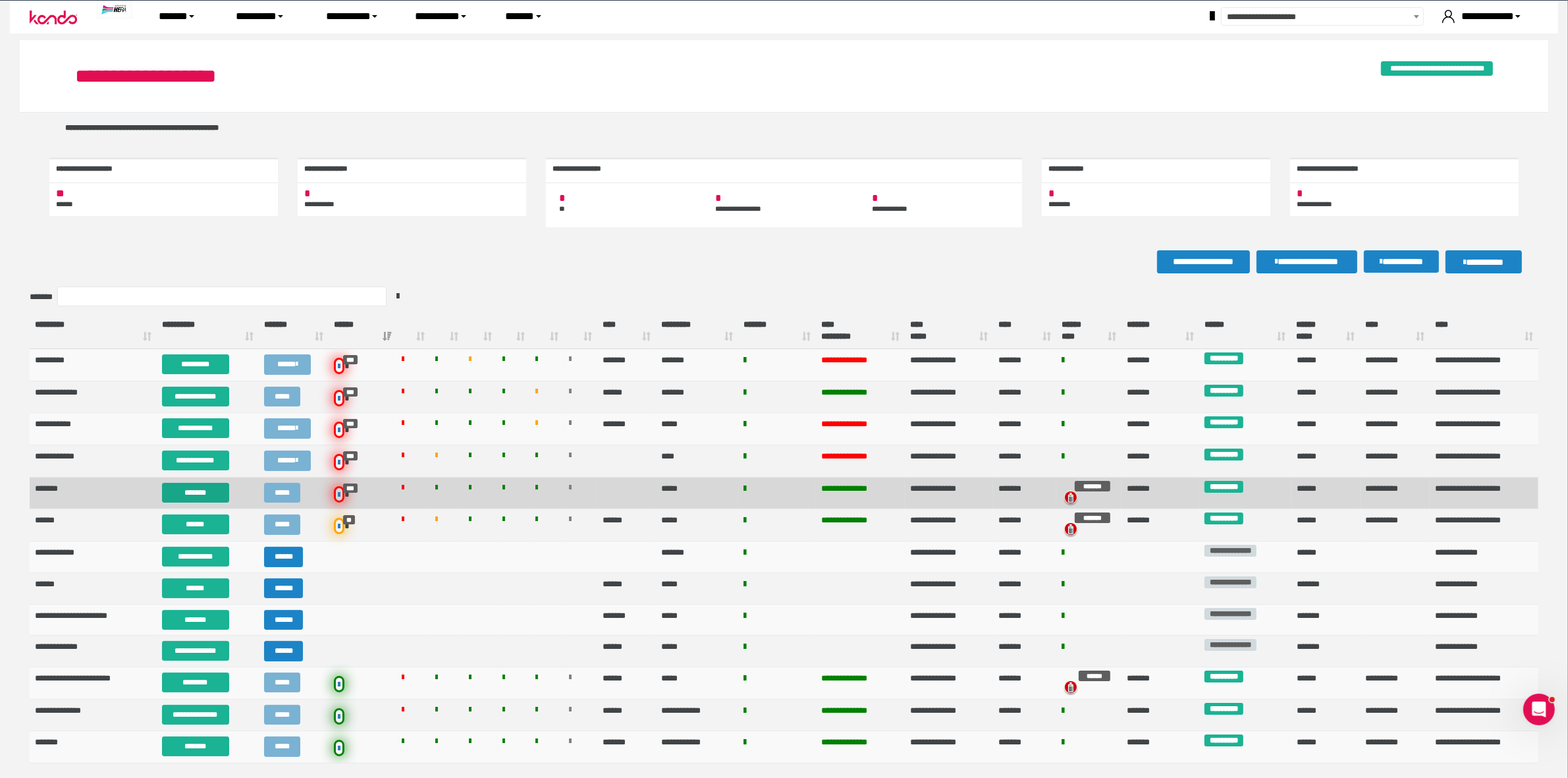 click on "*******" at bounding box center [196, 493] 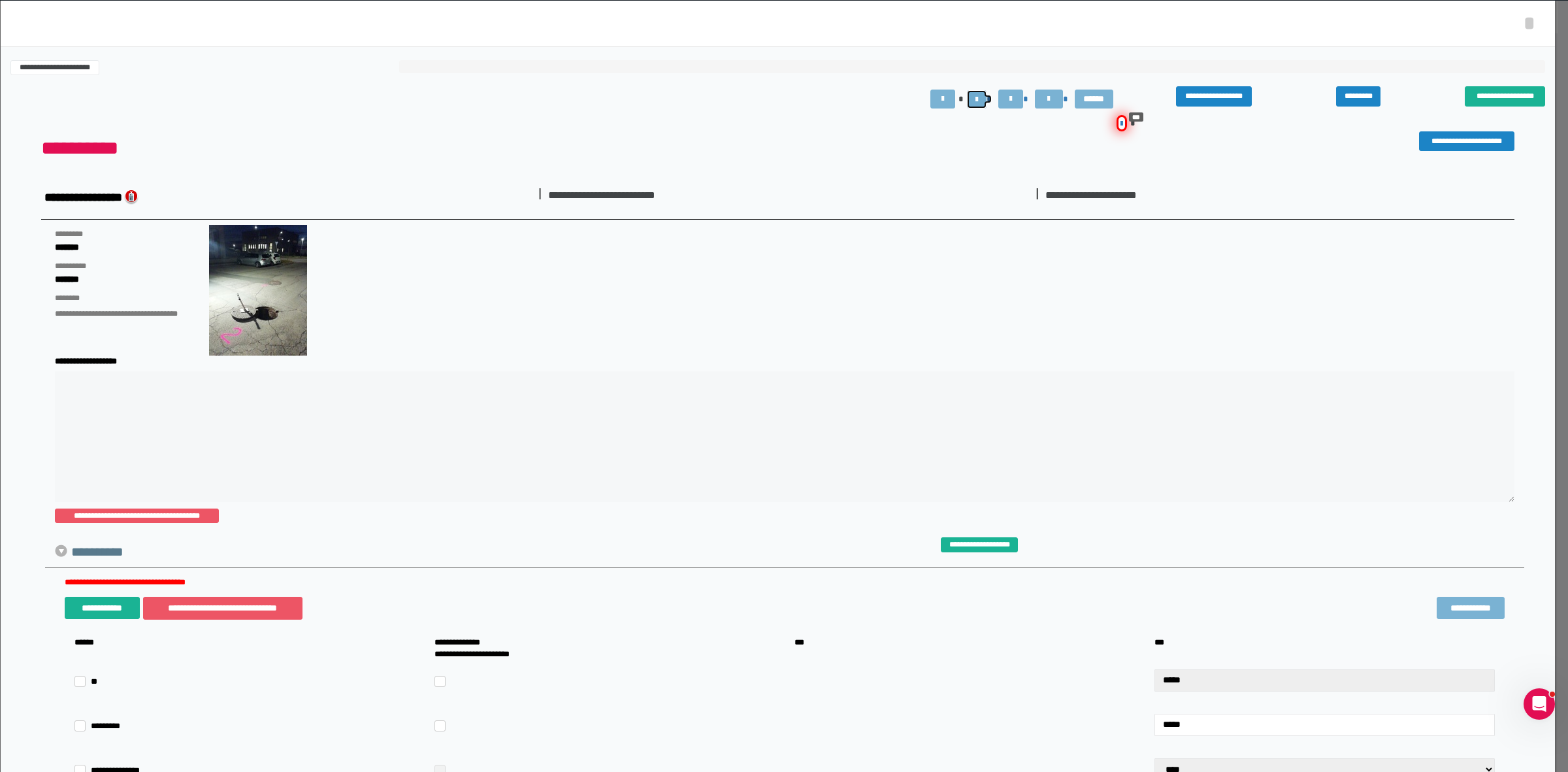 click at bounding box center (977, 99) 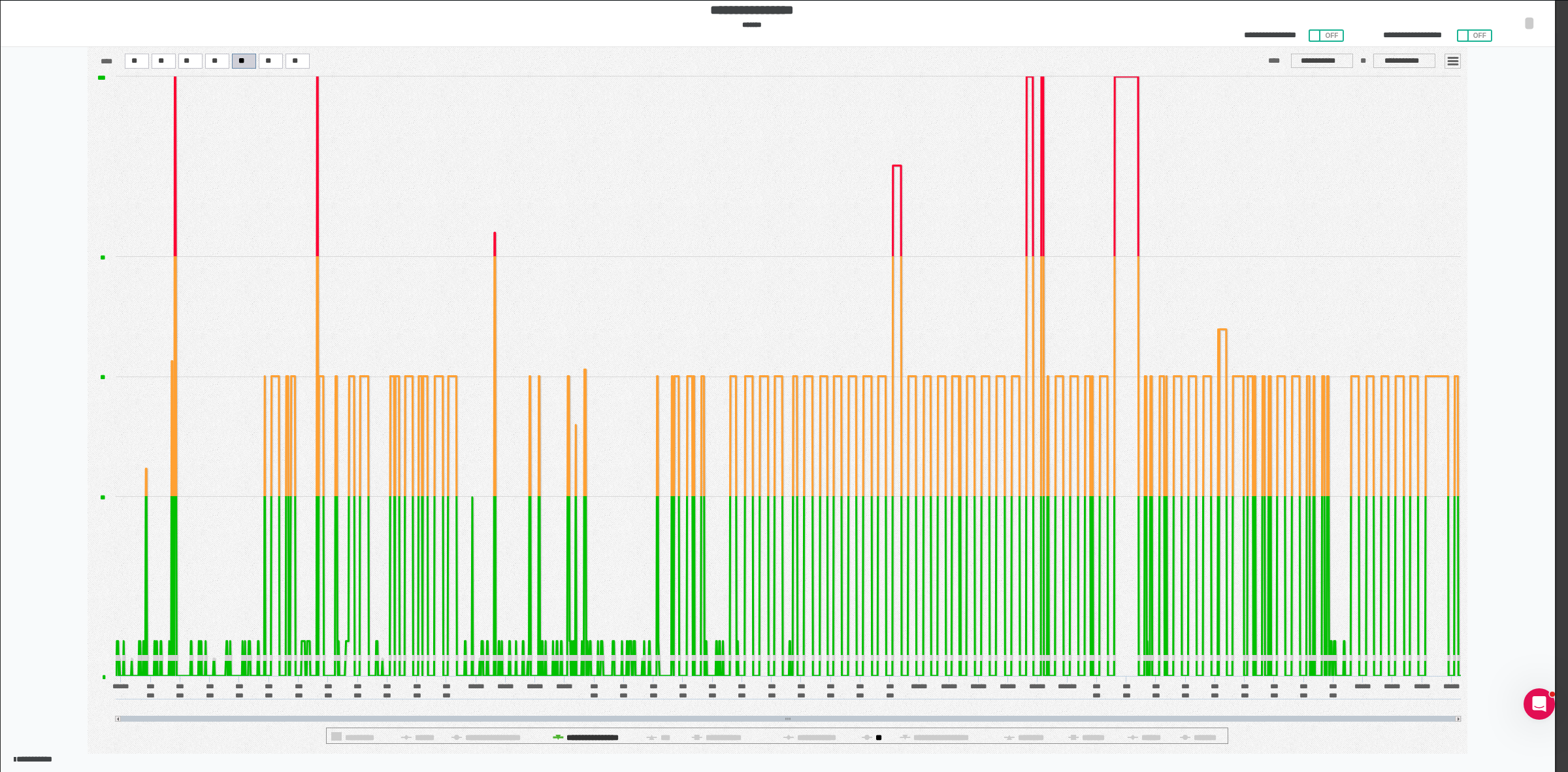 click on "**" at bounding box center [593, 737] 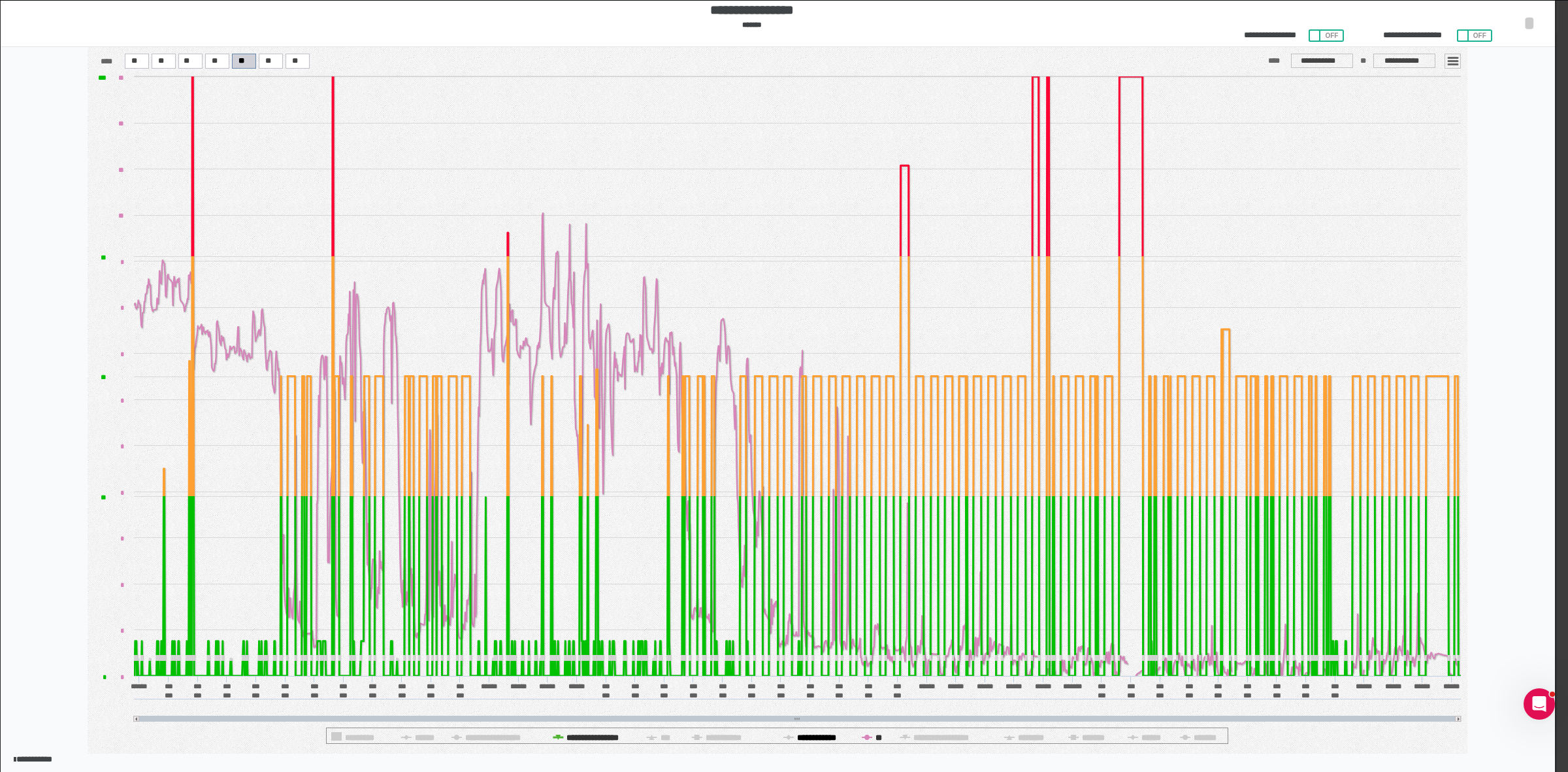 click on "**********" at bounding box center (593, 737) 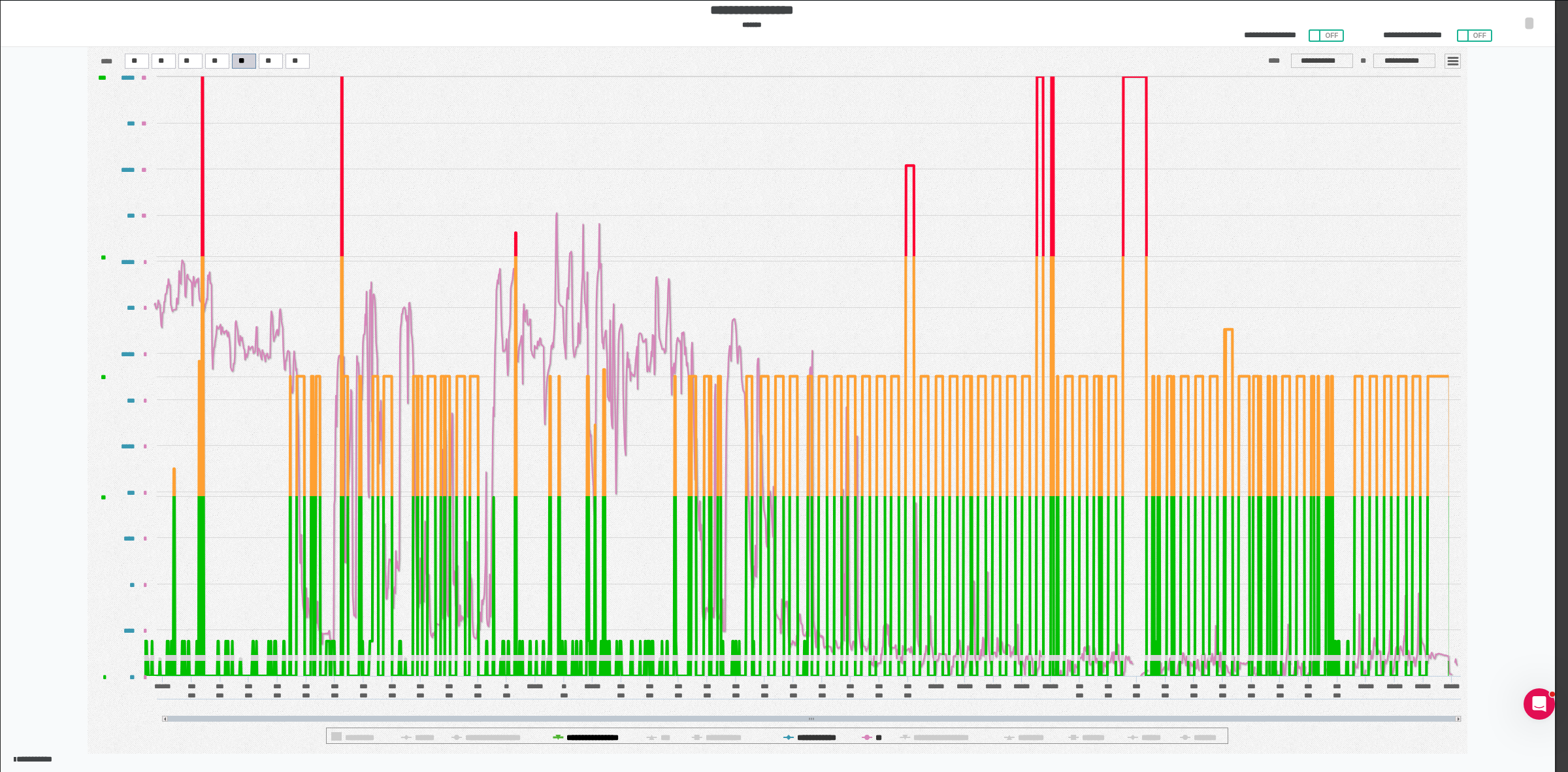 click on "**********" at bounding box center (593, 737) 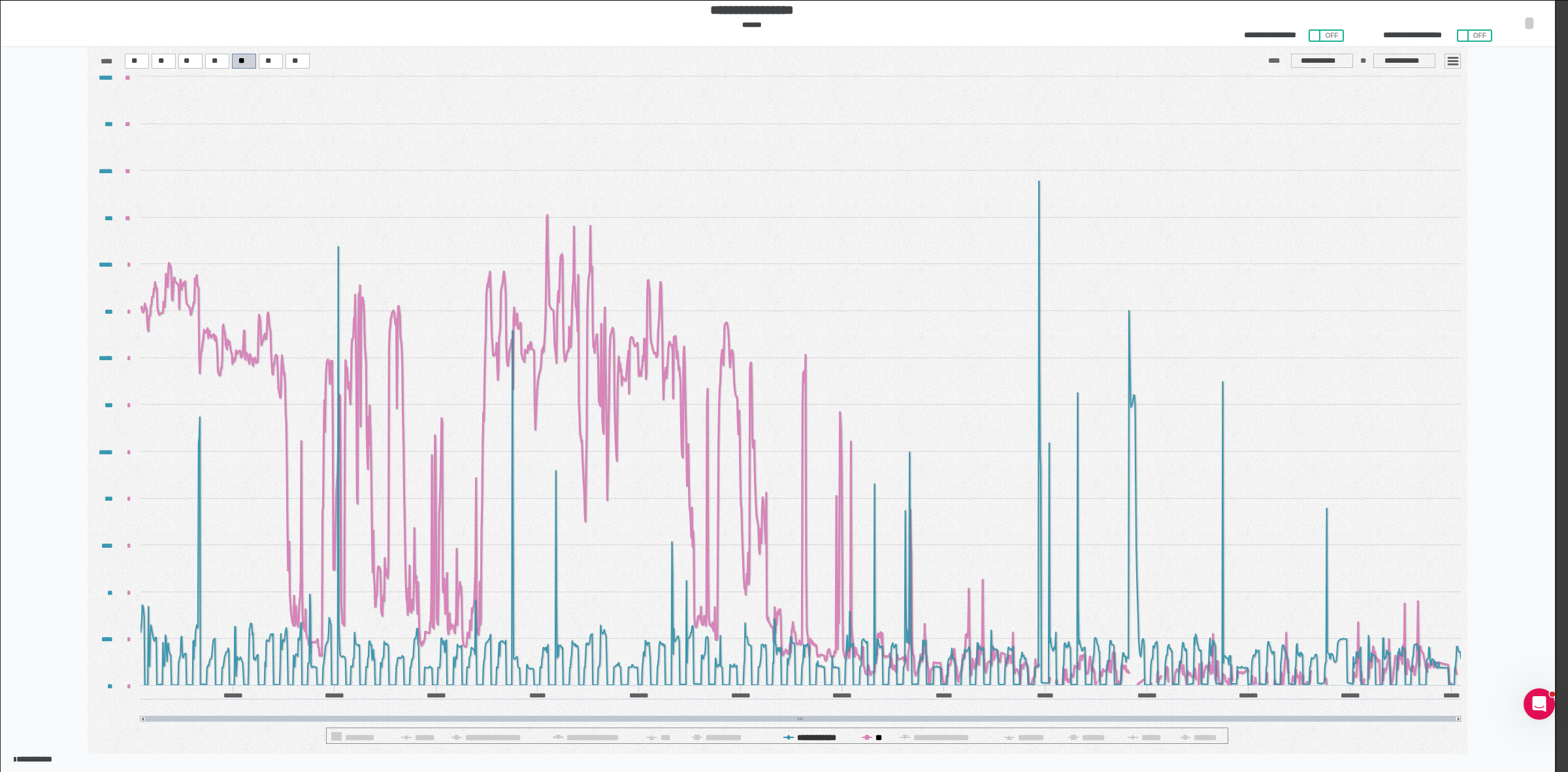 click on "**" at bounding box center [593, 737] 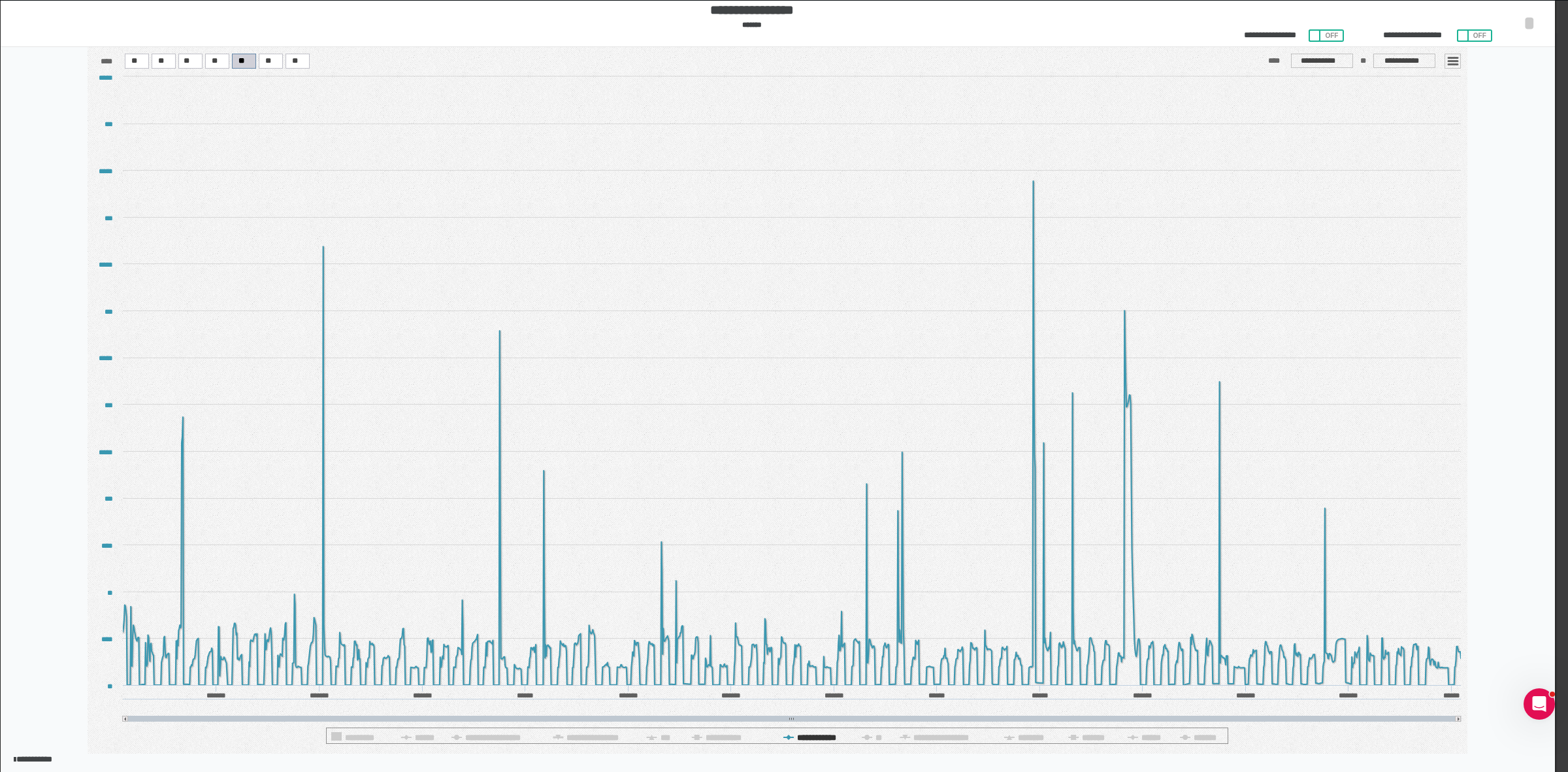 click on "**********" at bounding box center [777, 701] 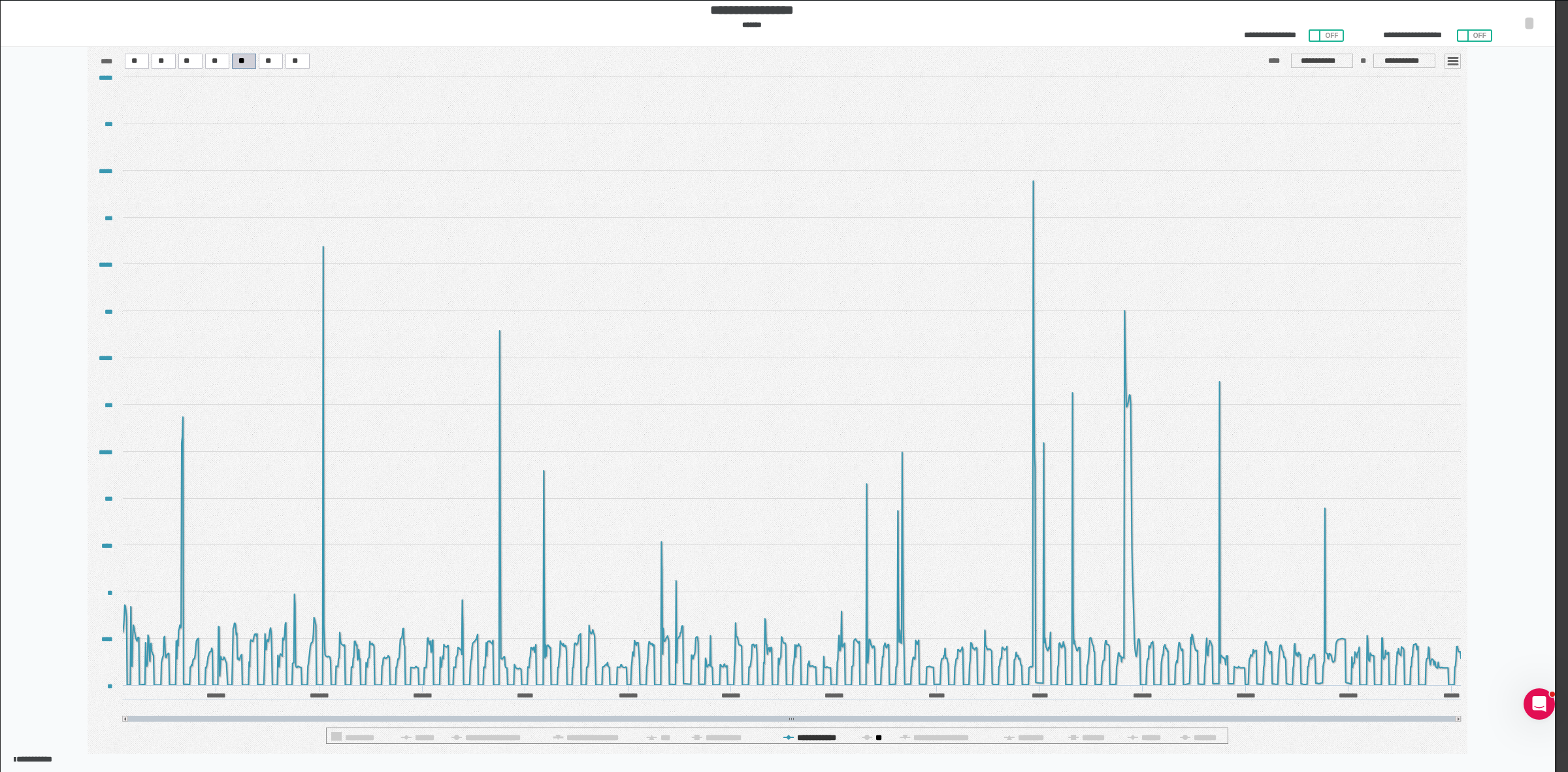click on "**" at bounding box center [593, 737] 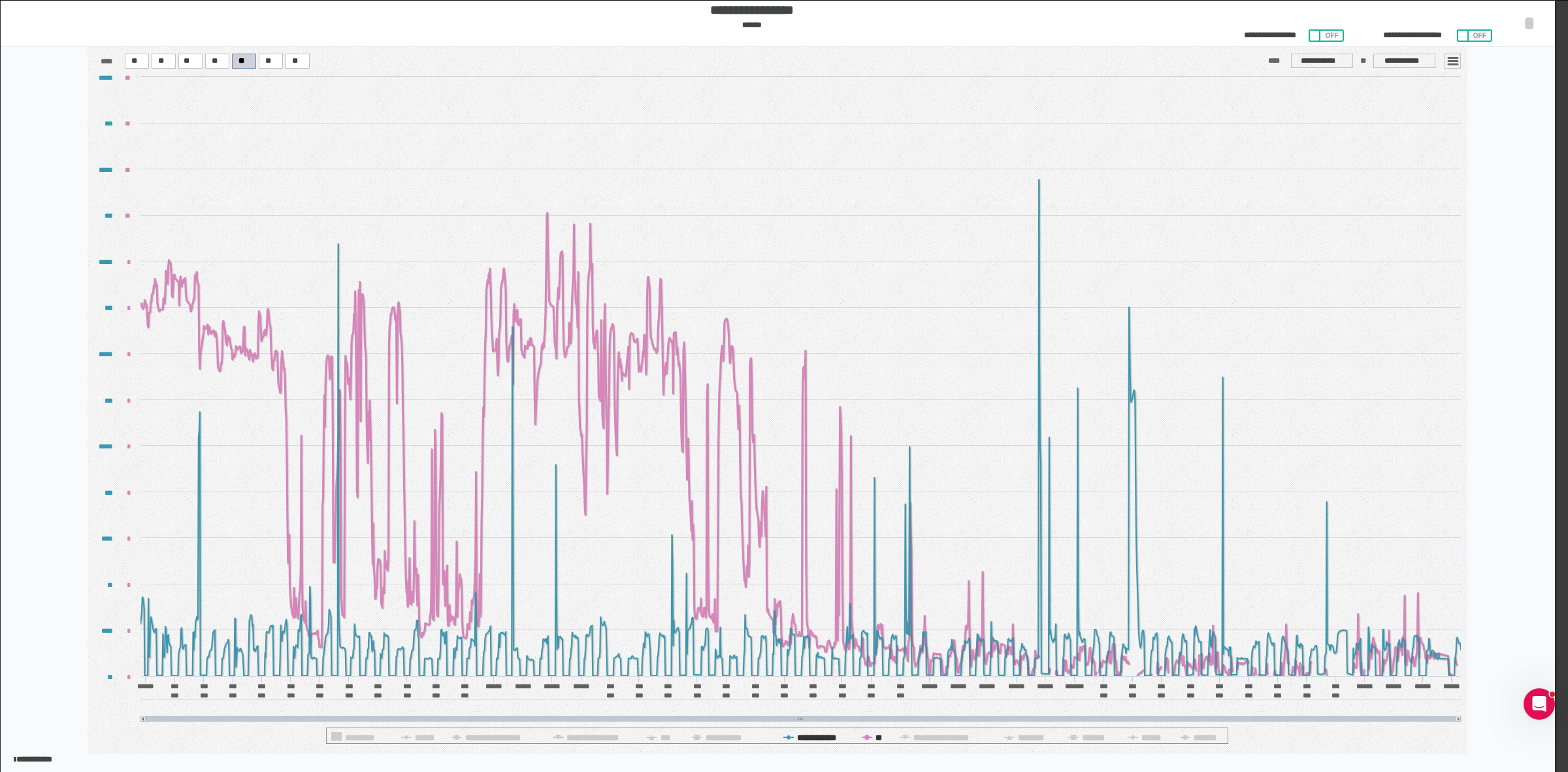 click on "**" at bounding box center [593, 737] 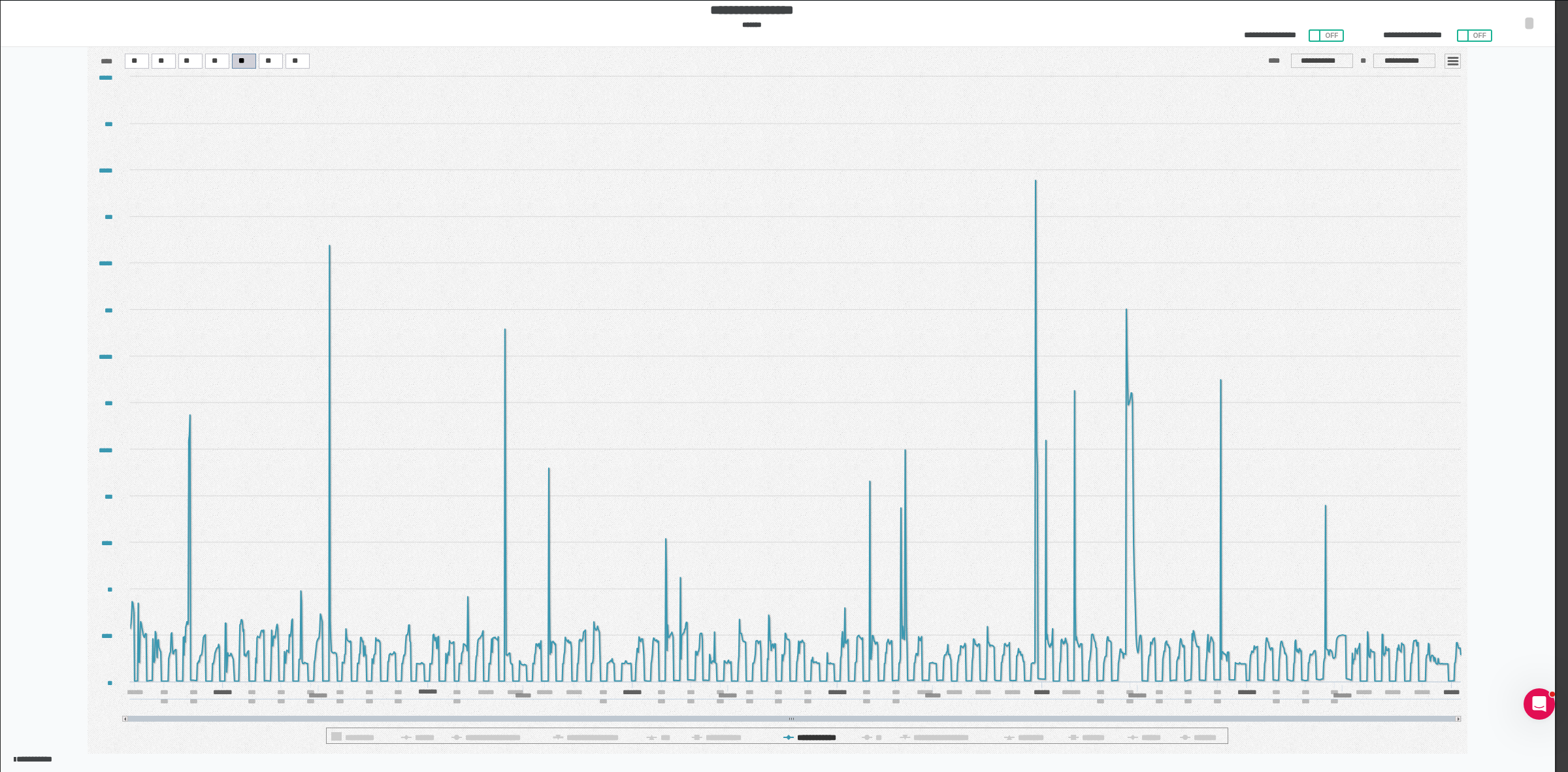 click on "**" at bounding box center [593, 737] 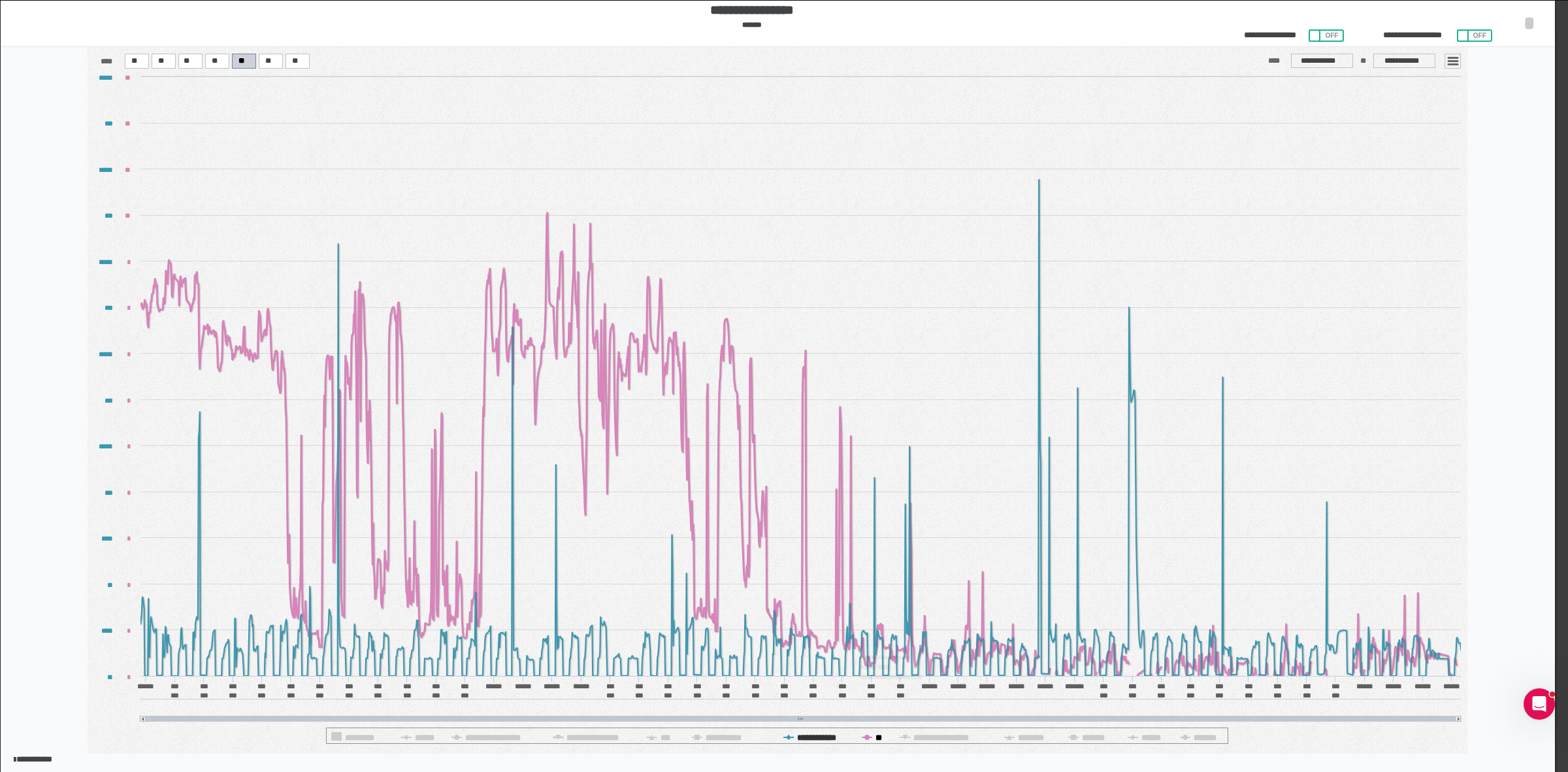 click on "**" at bounding box center [593, 737] 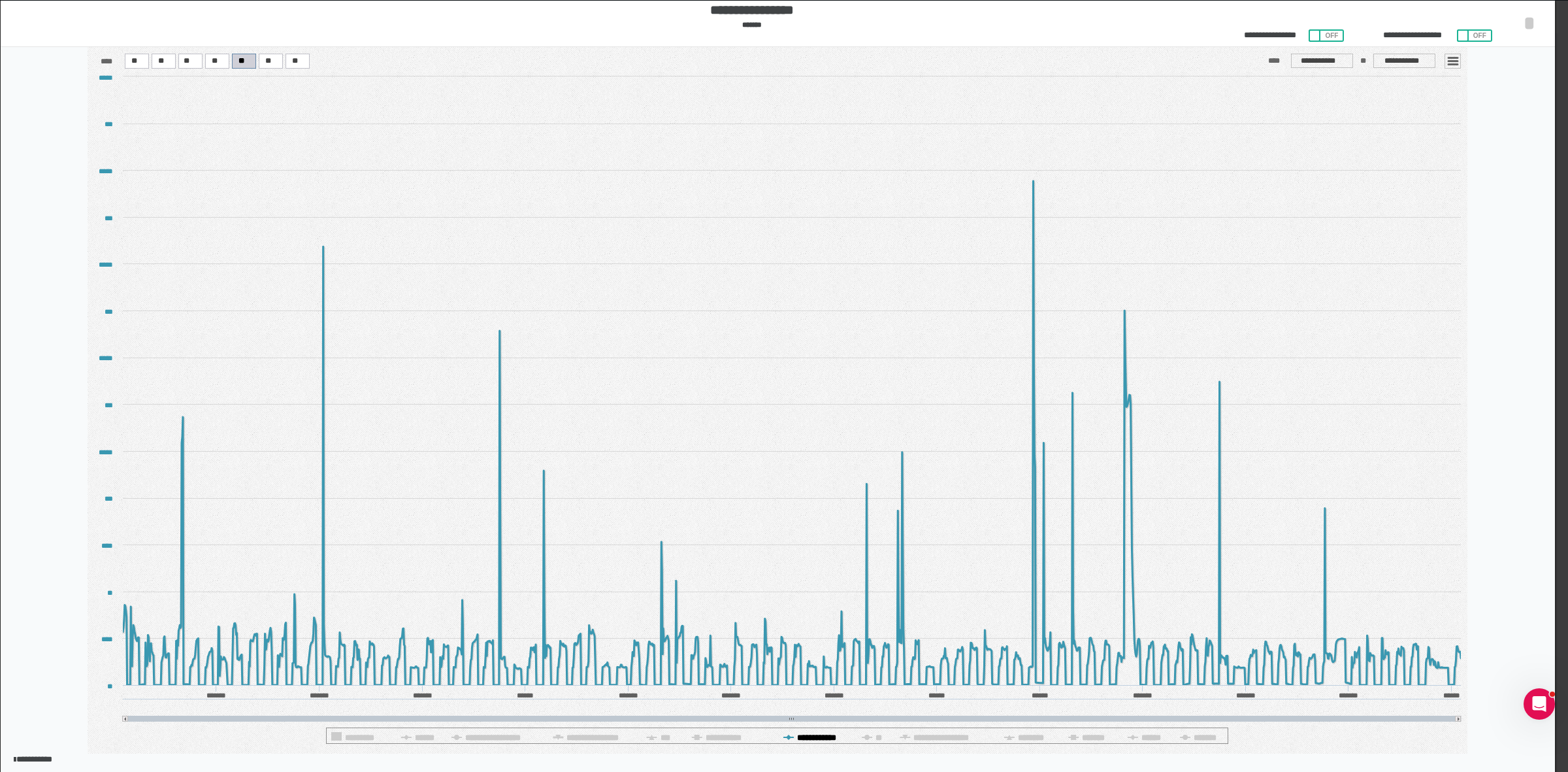 click on "**********" at bounding box center (593, 737) 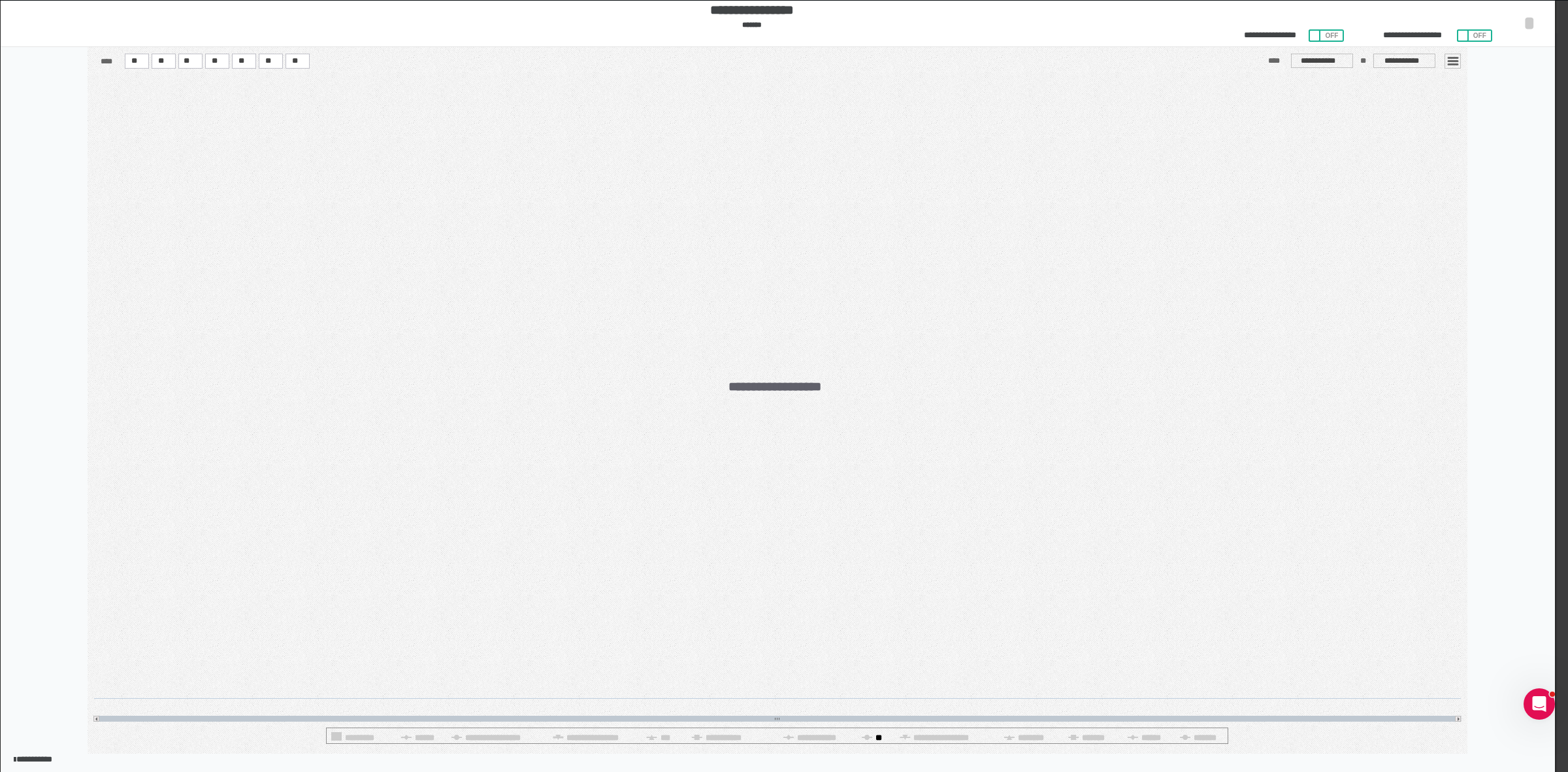 click on "**" at bounding box center (593, 737) 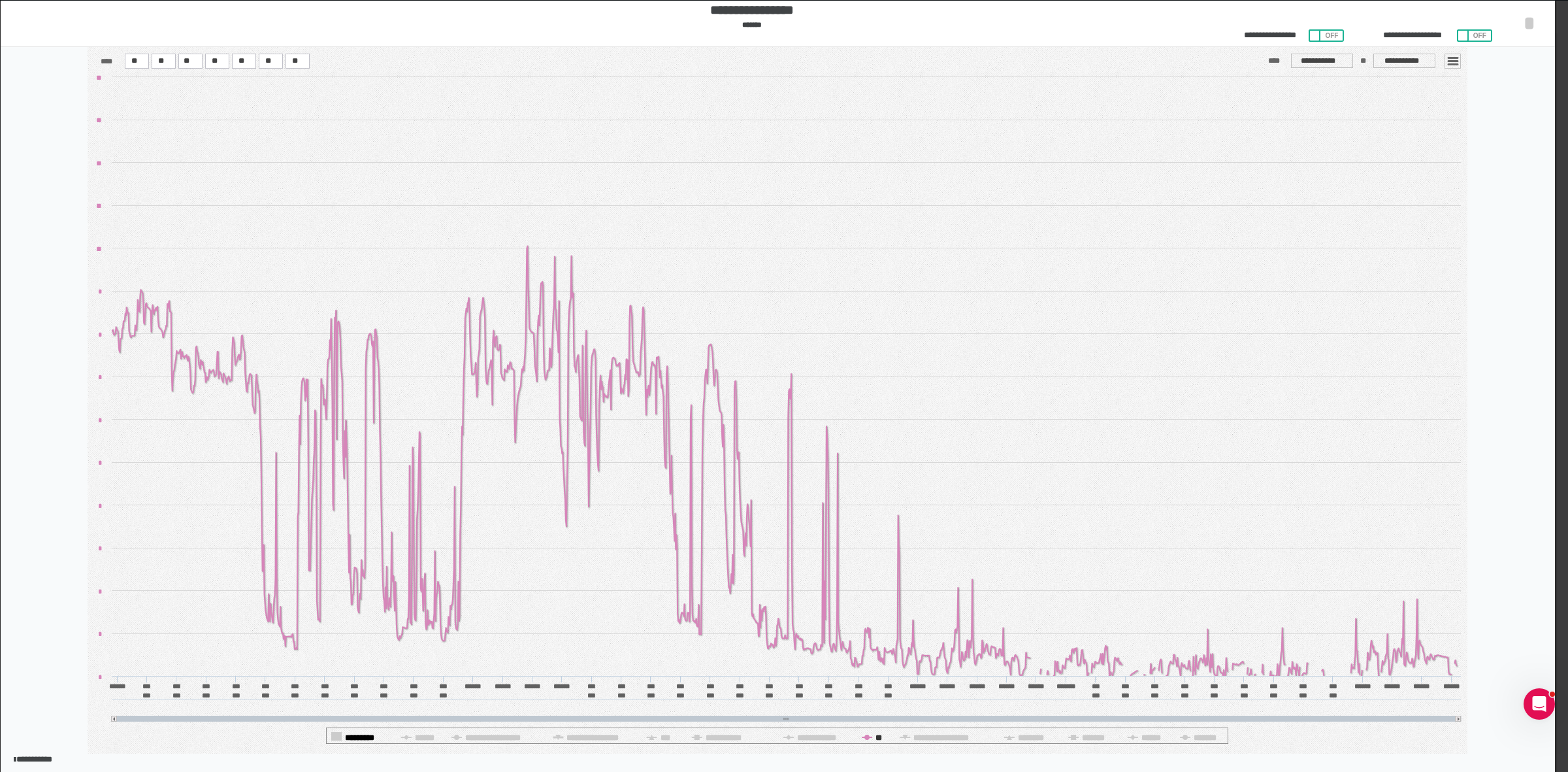 click on "*********" at bounding box center (359, 737) 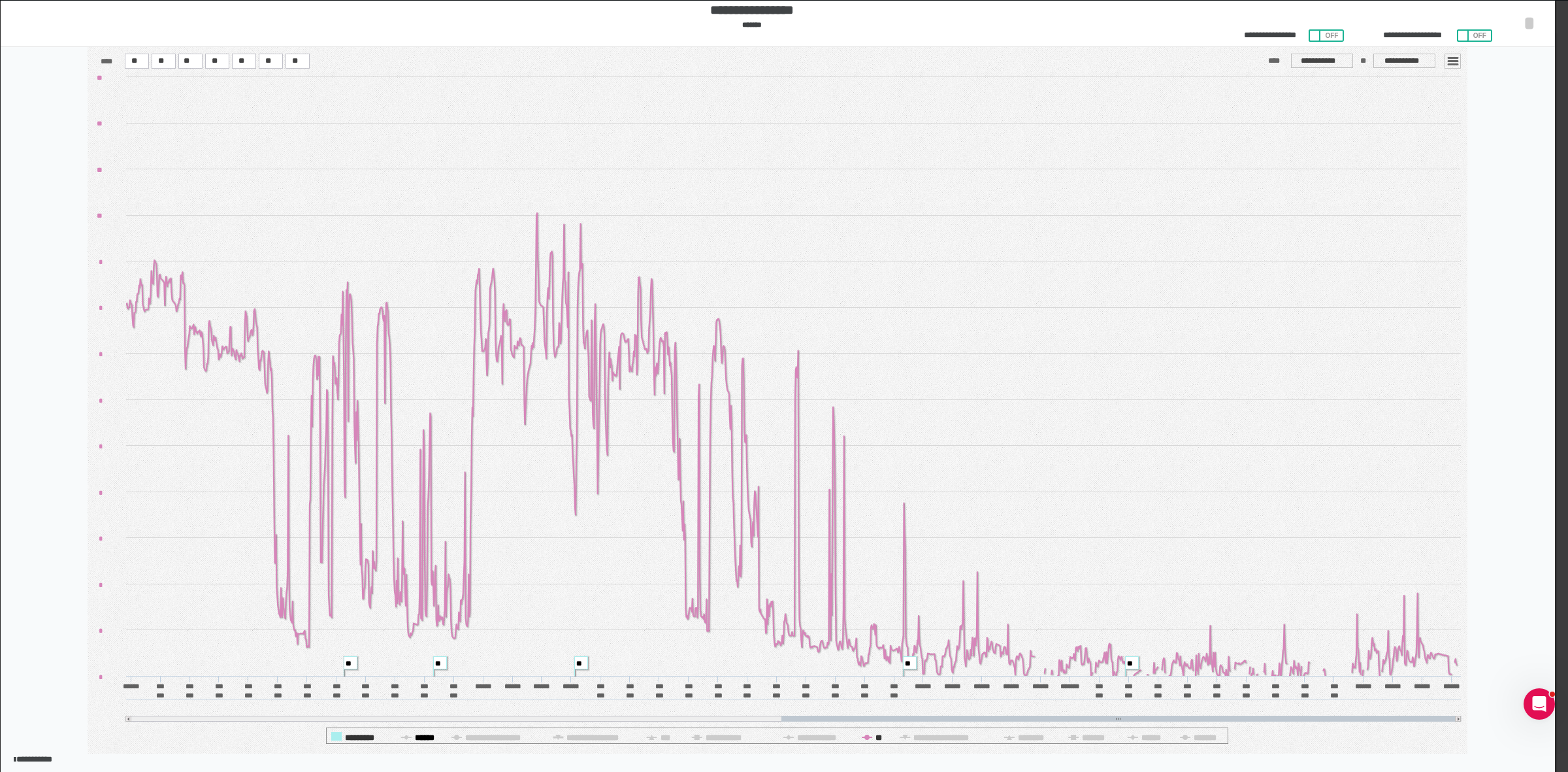 click on "******" at bounding box center (593, 737) 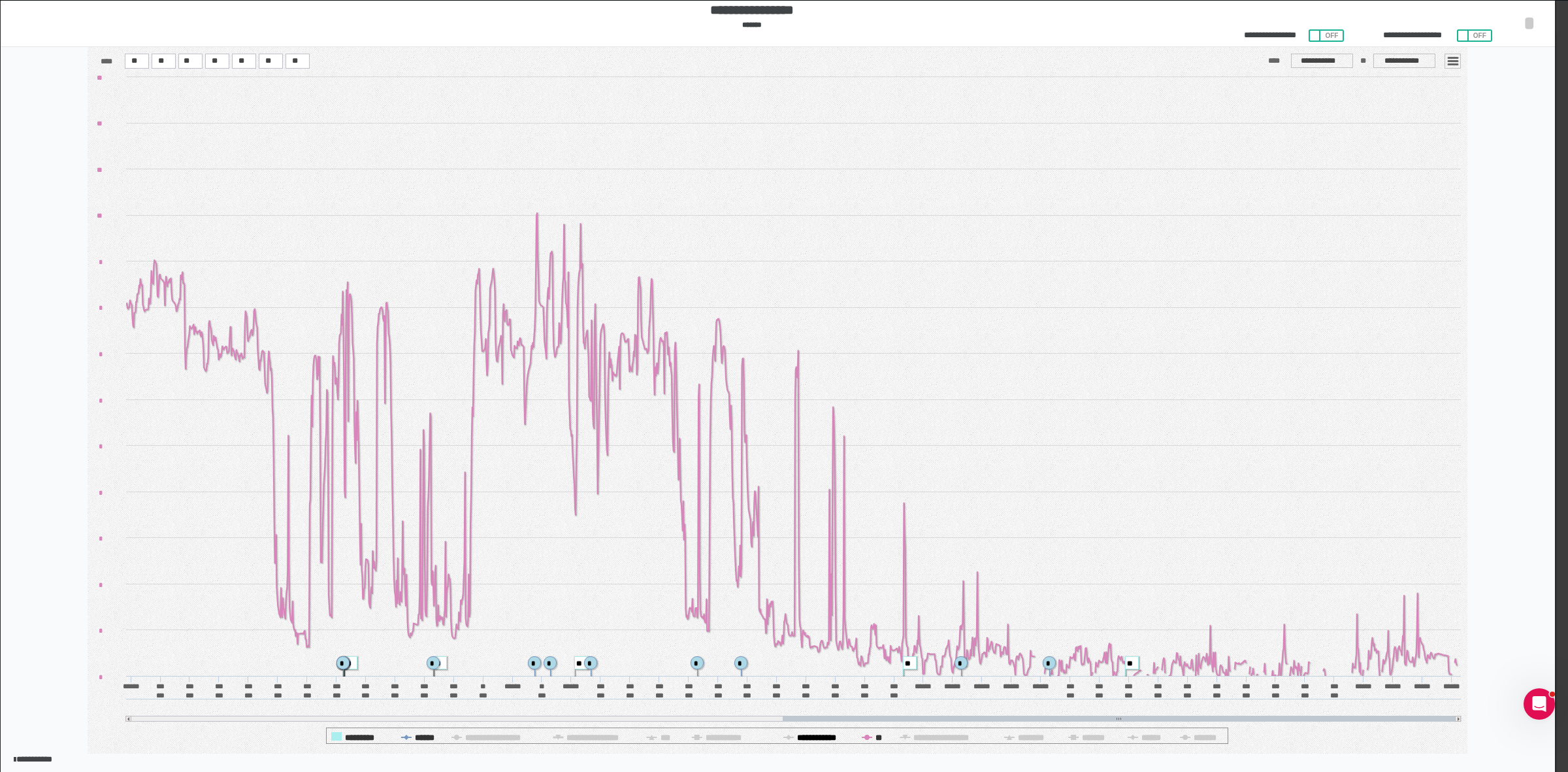 click on "**********" at bounding box center [593, 737] 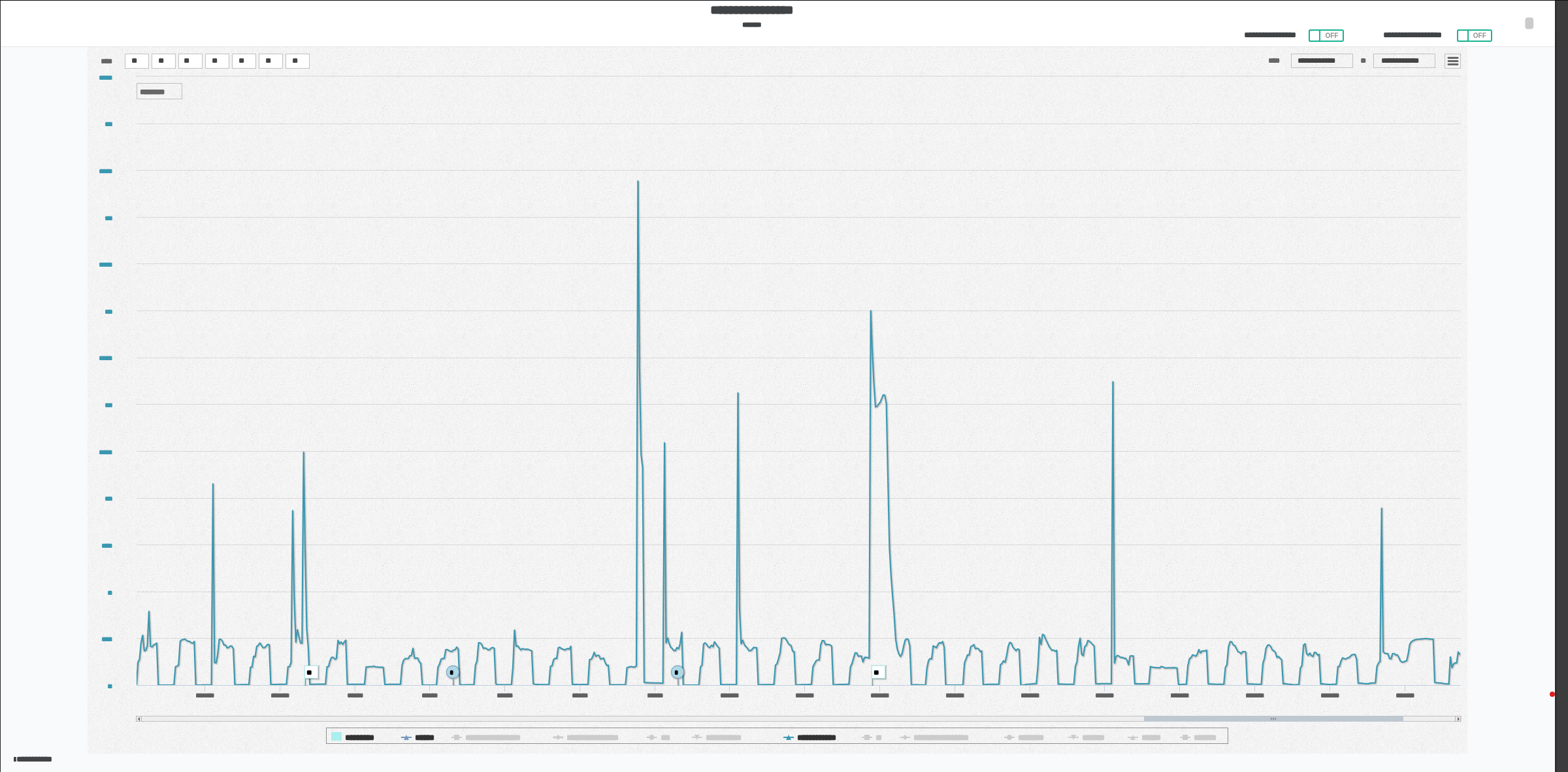scroll, scrollTop: 0, scrollLeft: 0, axis: both 